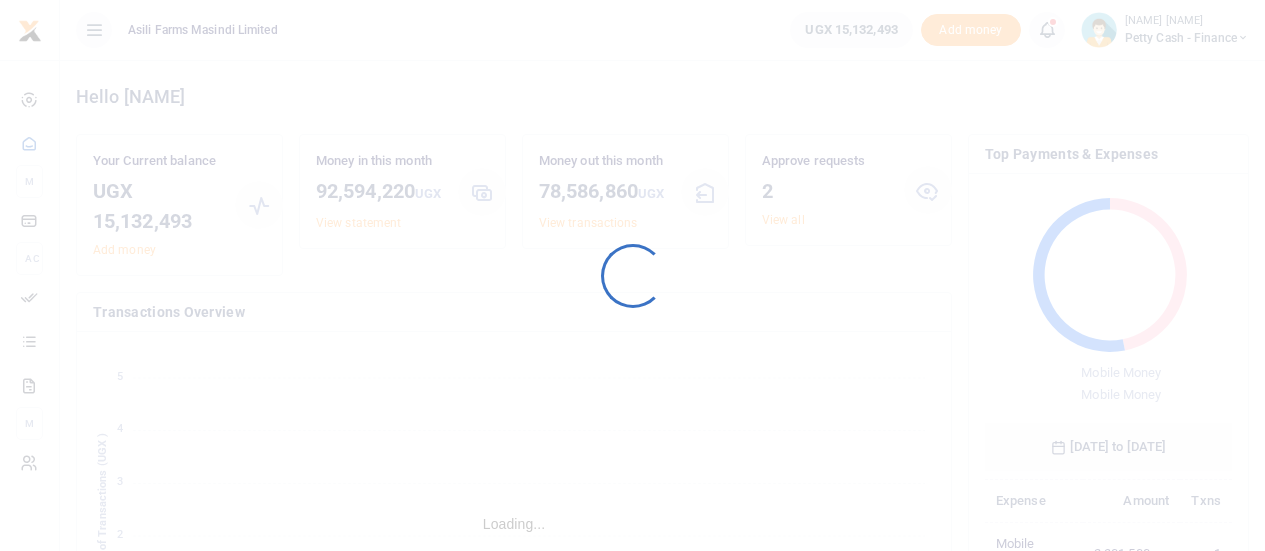scroll, scrollTop: 0, scrollLeft: 0, axis: both 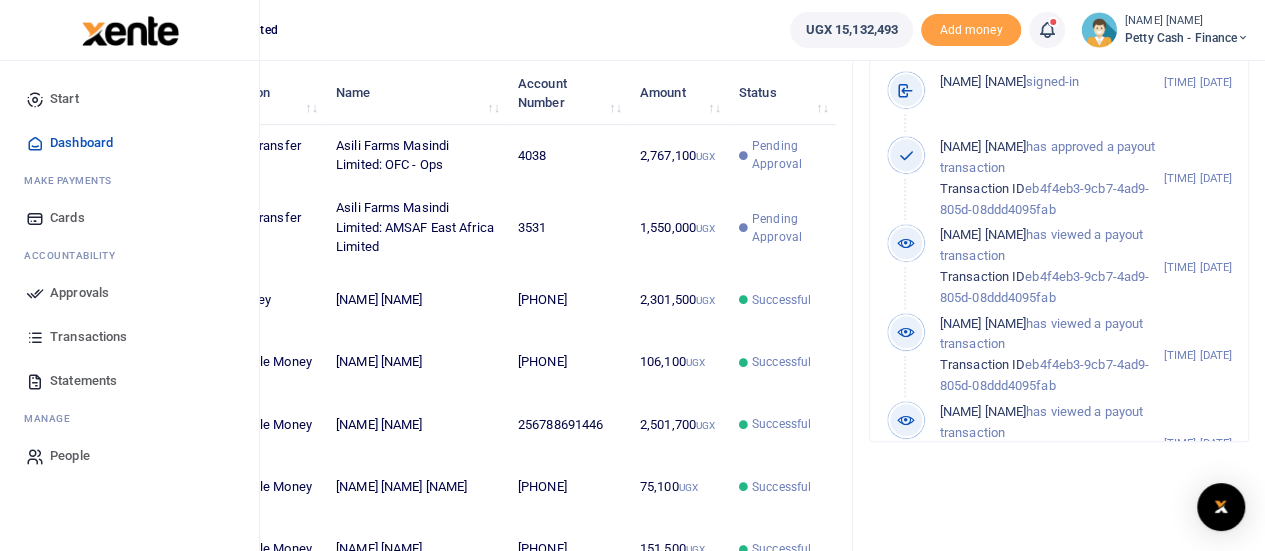 click on "Approvals" at bounding box center (79, 293) 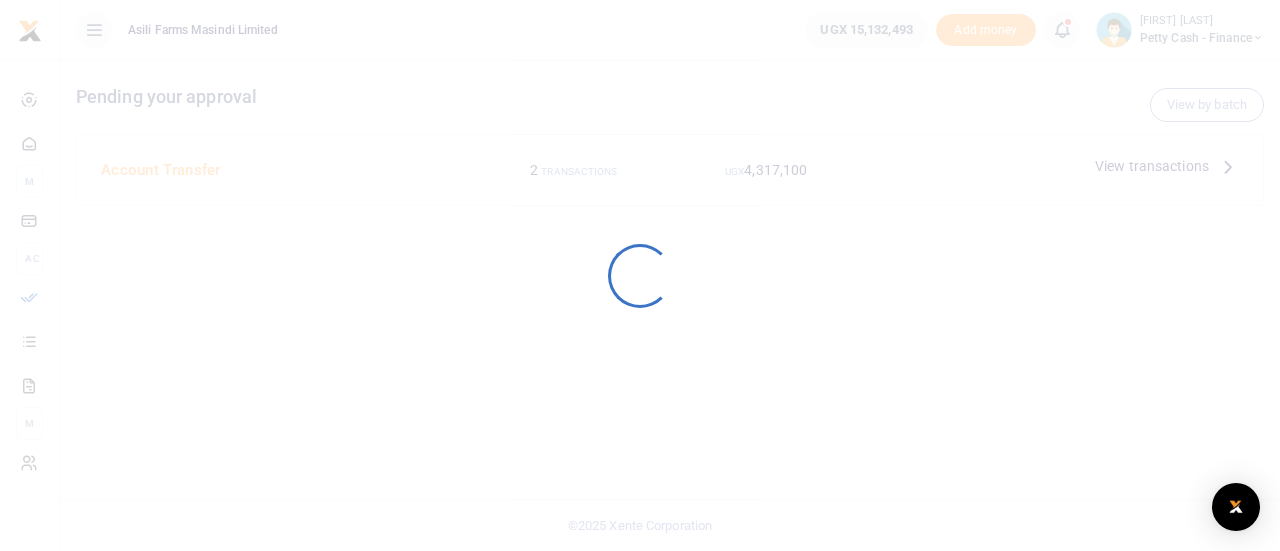 scroll, scrollTop: 0, scrollLeft: 0, axis: both 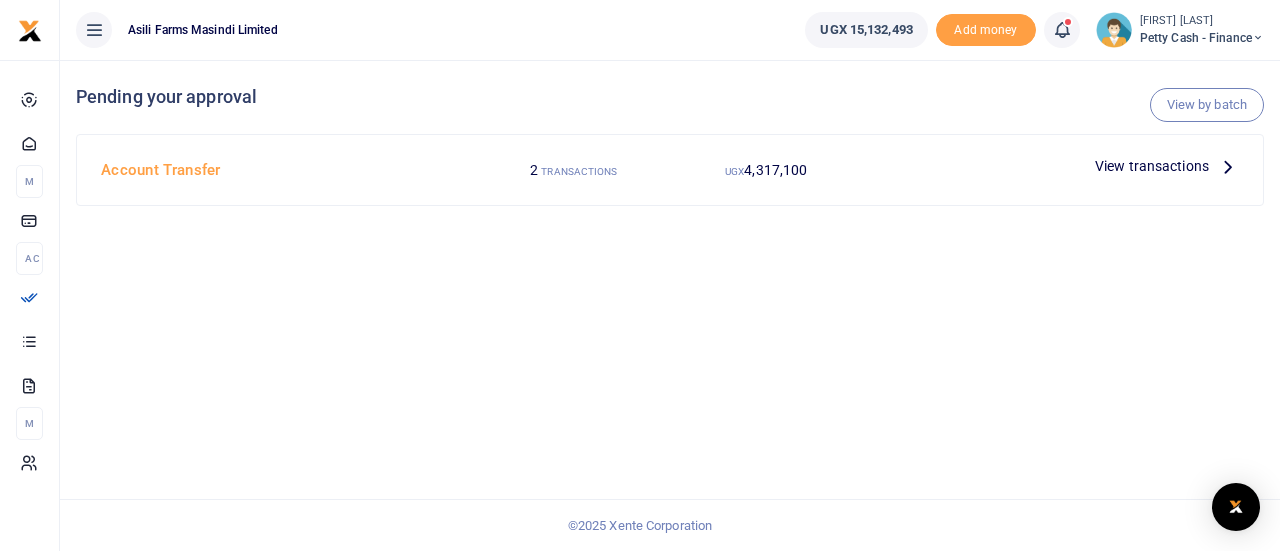 click on "View transactions" at bounding box center [1167, 166] 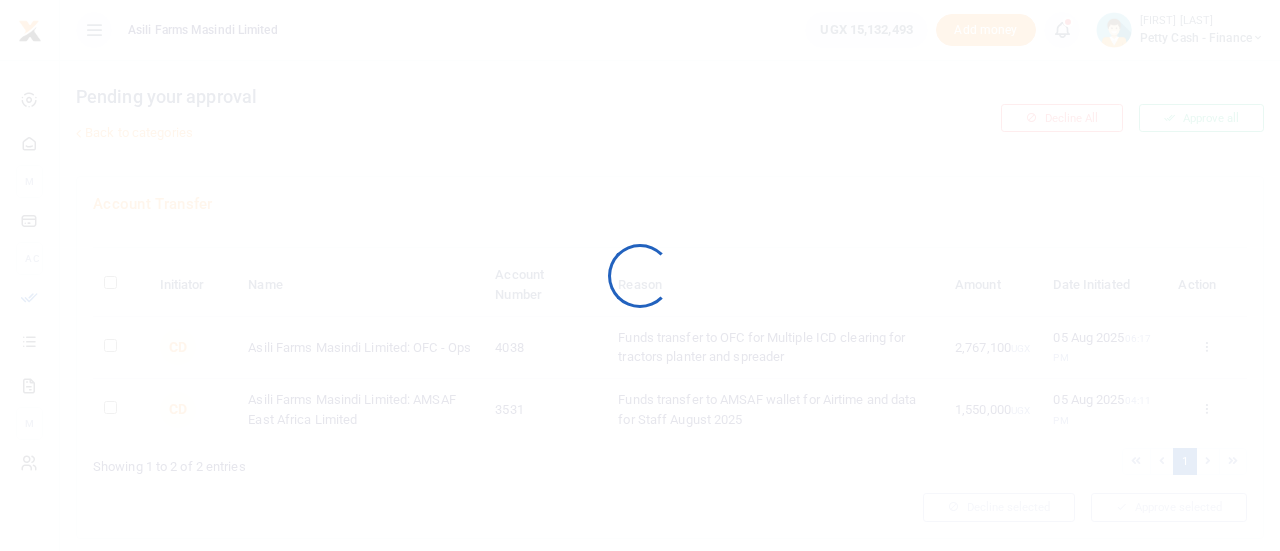 scroll, scrollTop: 0, scrollLeft: 0, axis: both 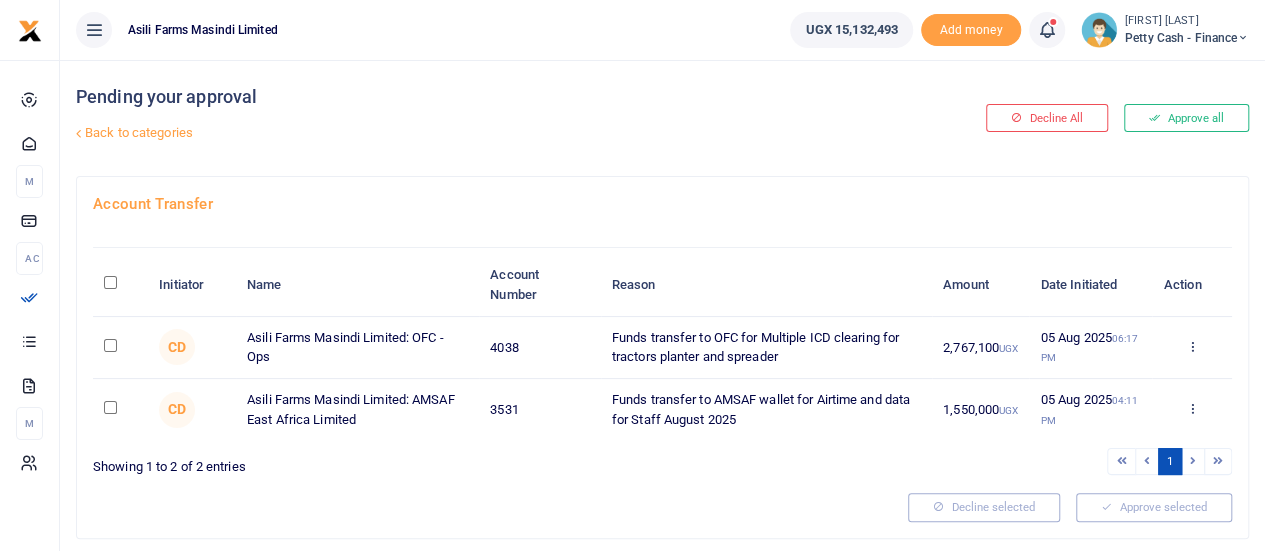 click at bounding box center [120, 285] 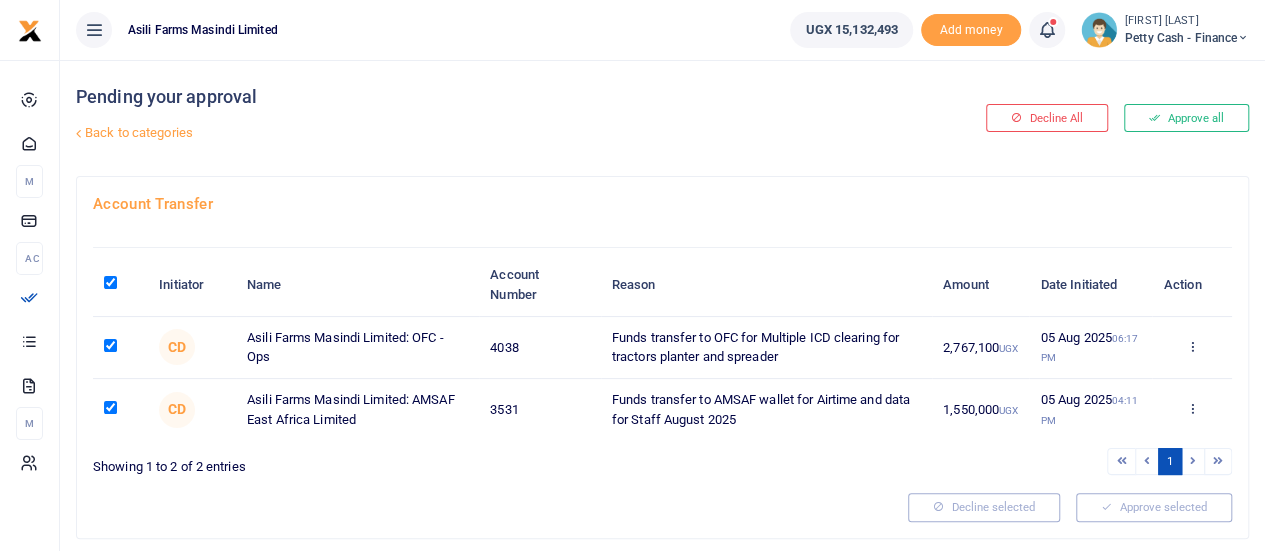 checkbox on "true" 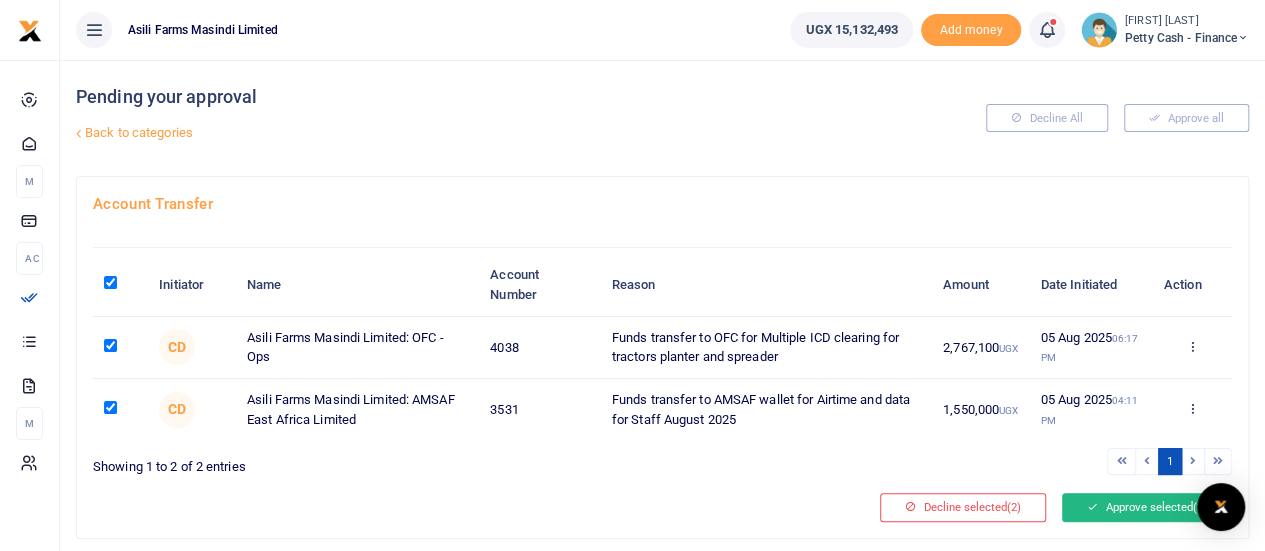 click on "Approve selected  (2)" at bounding box center [1147, 507] 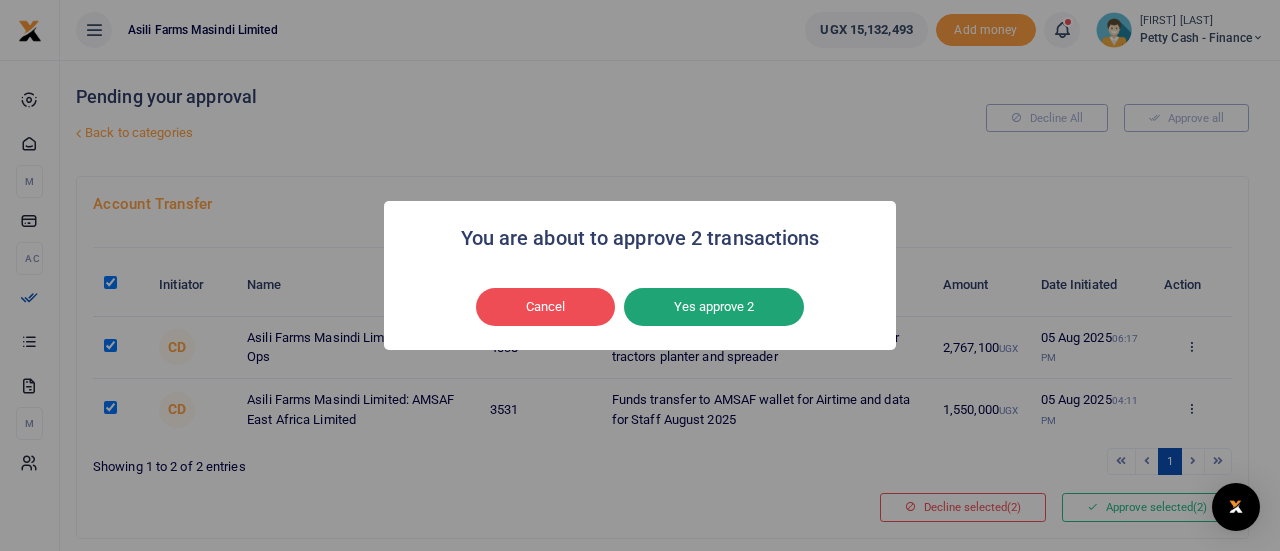 click on "Yes approve 2" at bounding box center [714, 307] 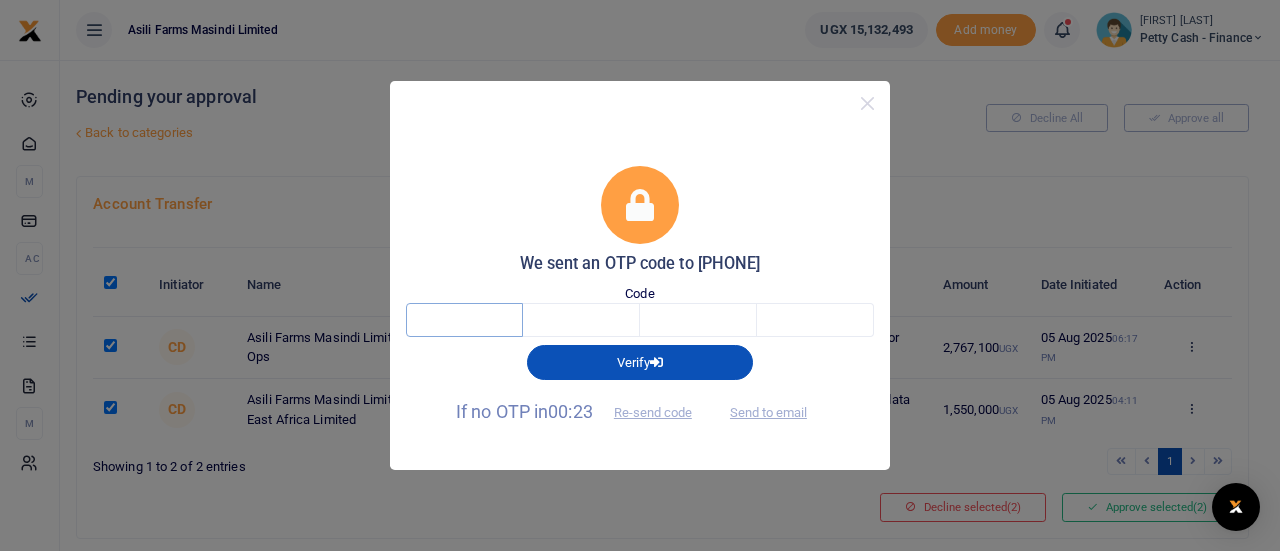 click at bounding box center (464, 320) 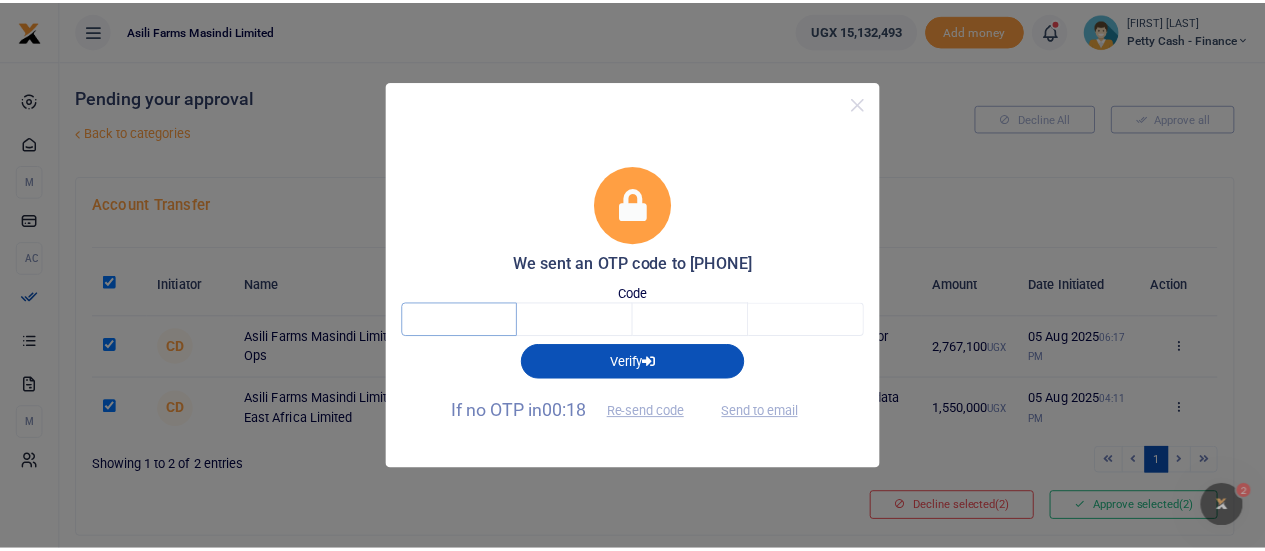 scroll, scrollTop: 0, scrollLeft: 0, axis: both 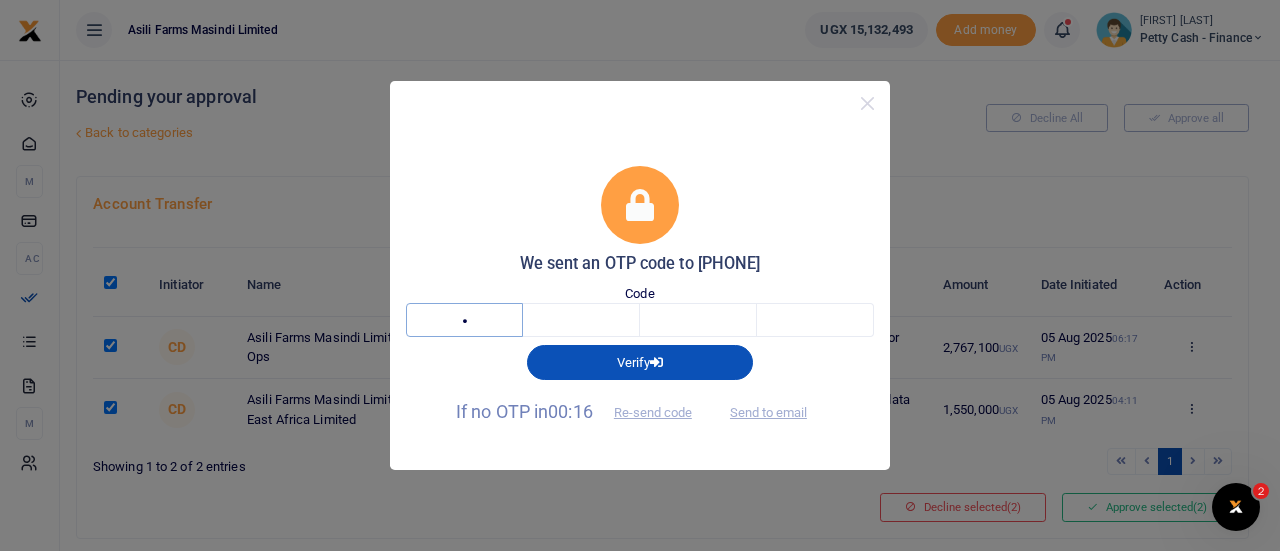 type on "7" 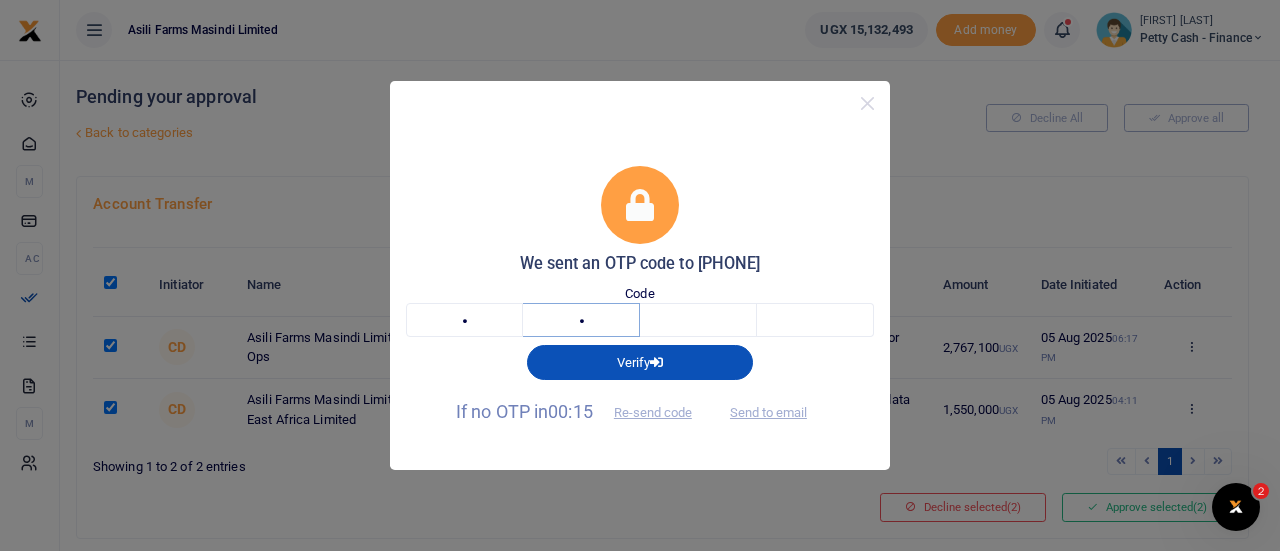 type on "2" 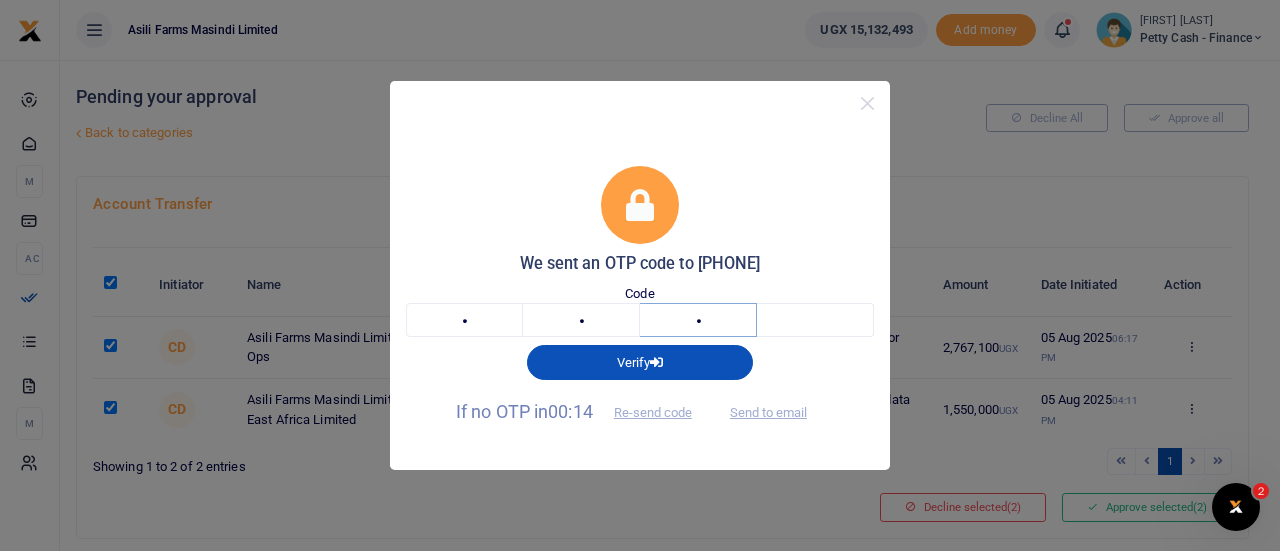 type on "6" 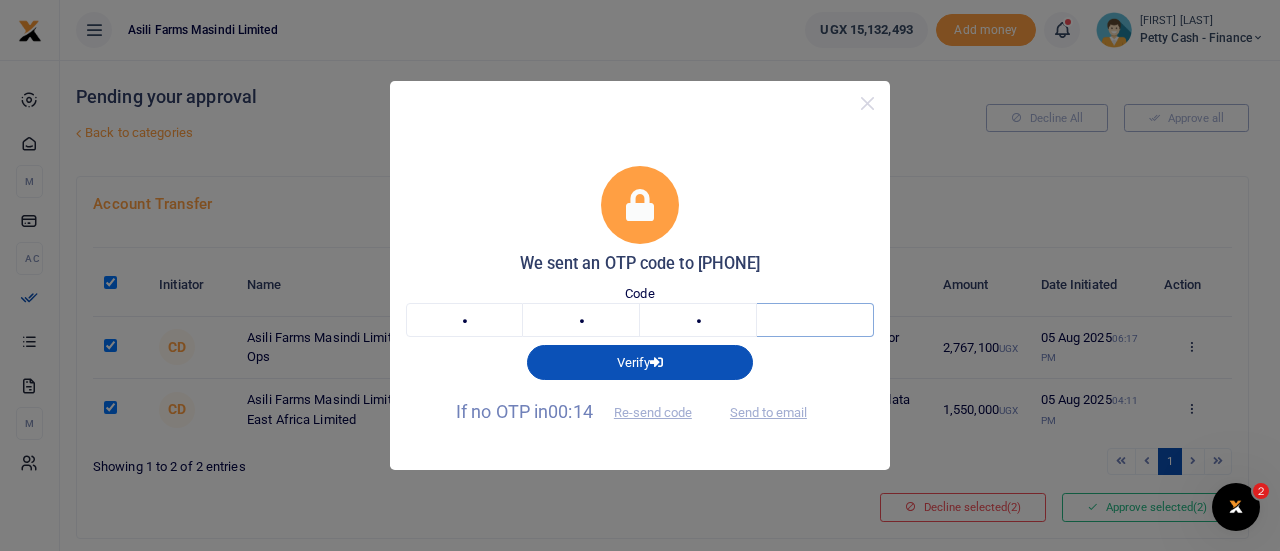type on "6" 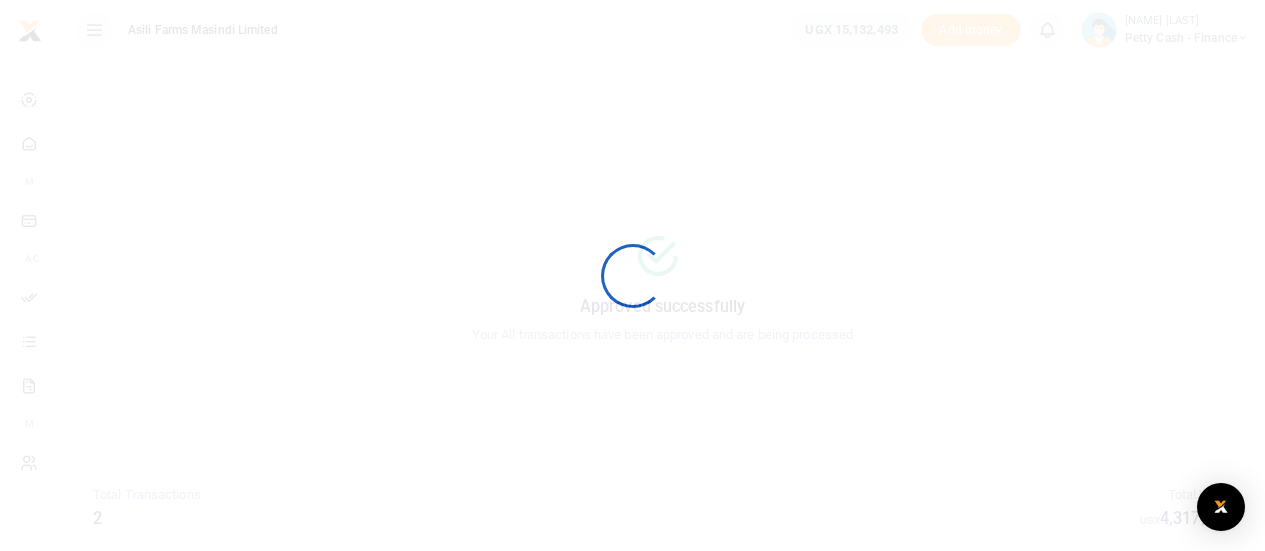 scroll, scrollTop: 0, scrollLeft: 0, axis: both 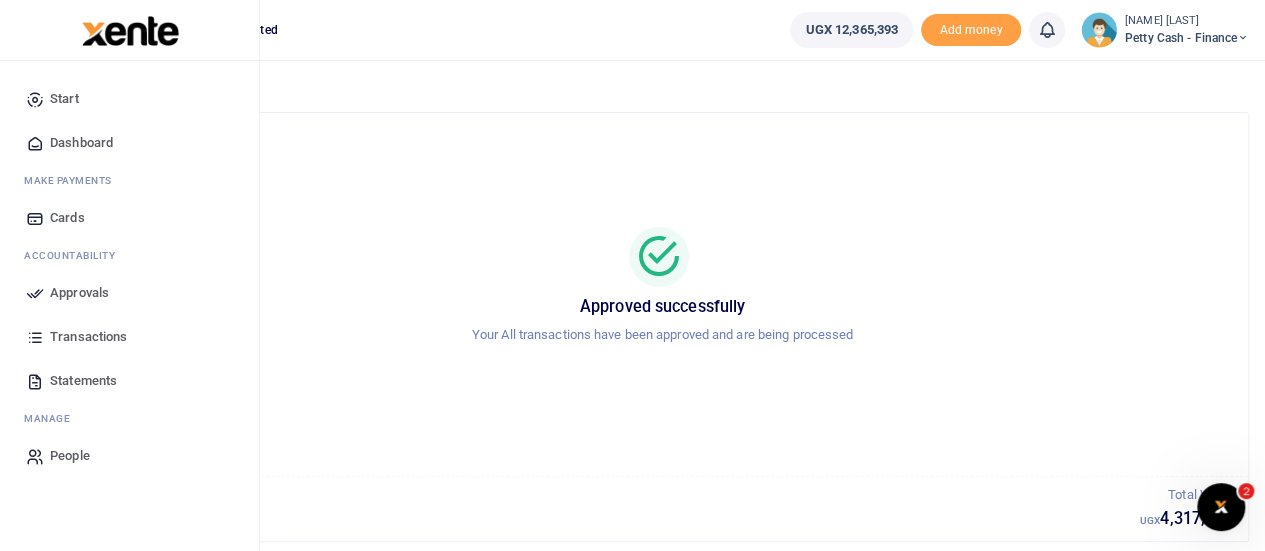 click on "Dashboard" at bounding box center (81, 143) 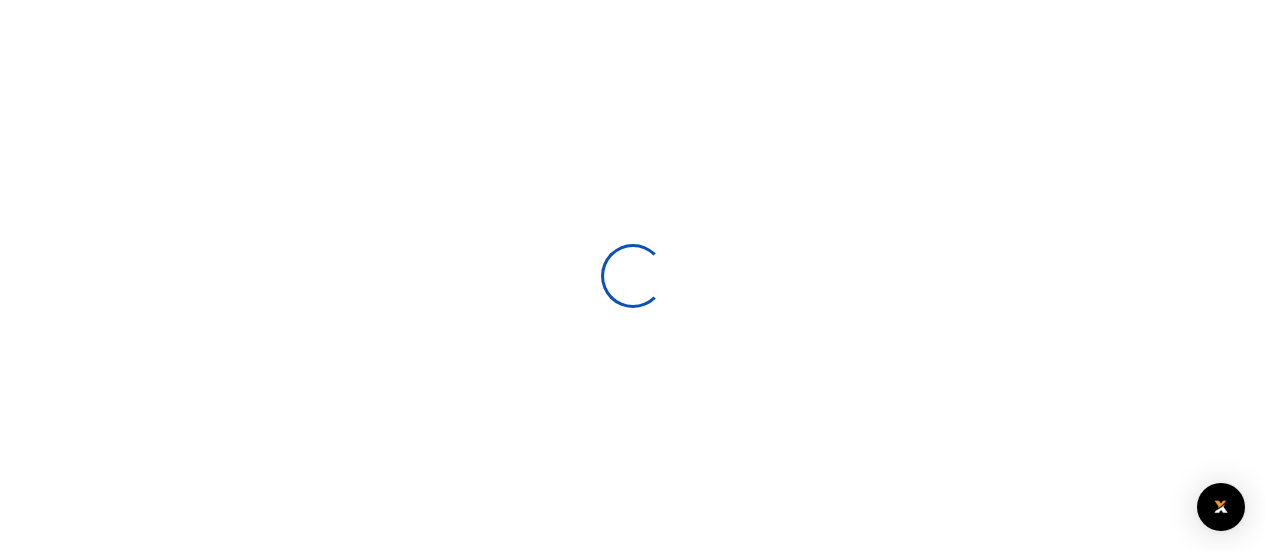 scroll, scrollTop: 0, scrollLeft: 0, axis: both 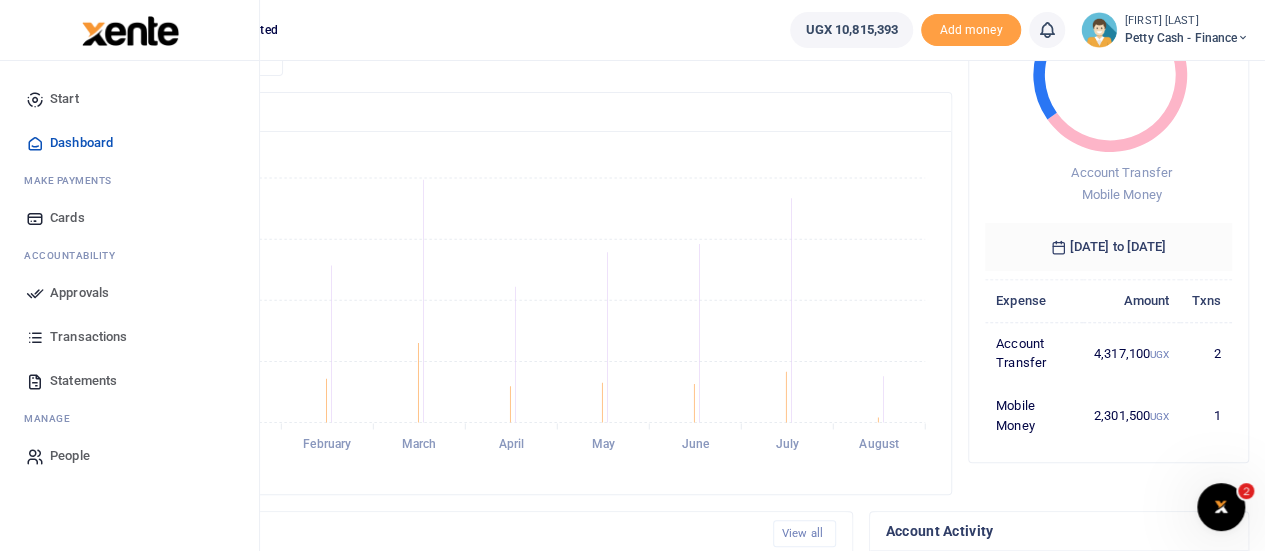 click on "Dashboard" at bounding box center [81, 143] 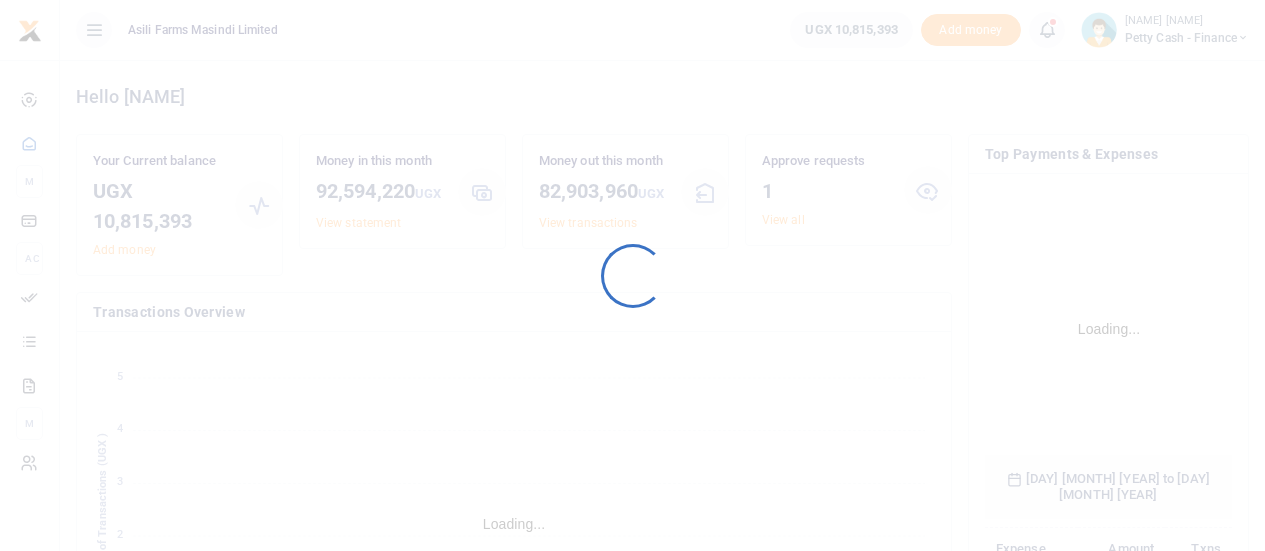 scroll, scrollTop: 0, scrollLeft: 0, axis: both 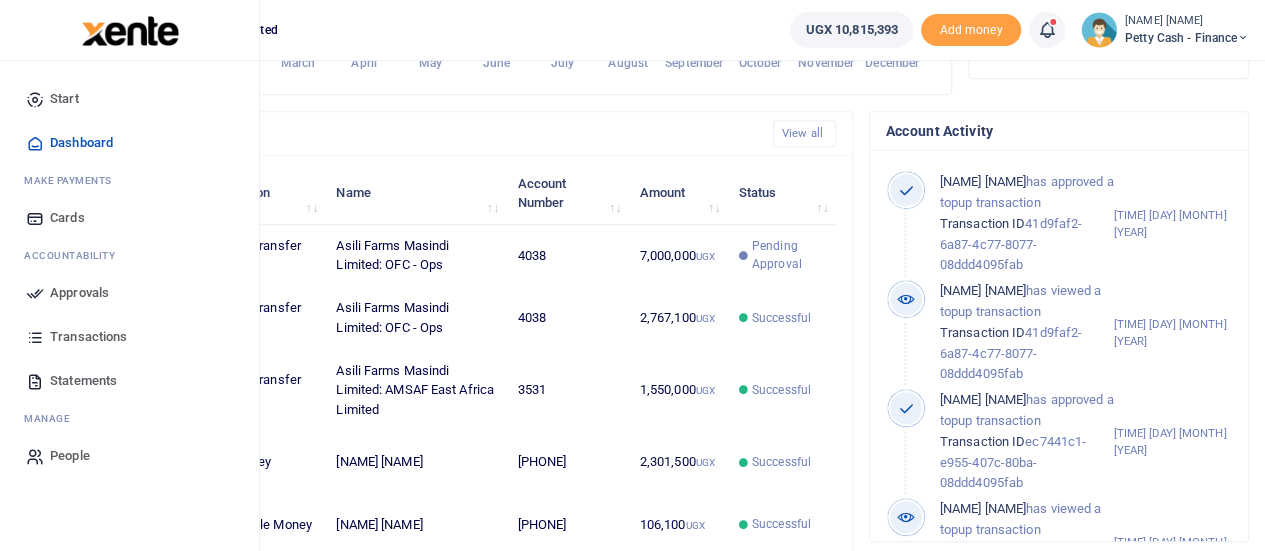 click on "Approvals" at bounding box center (79, 293) 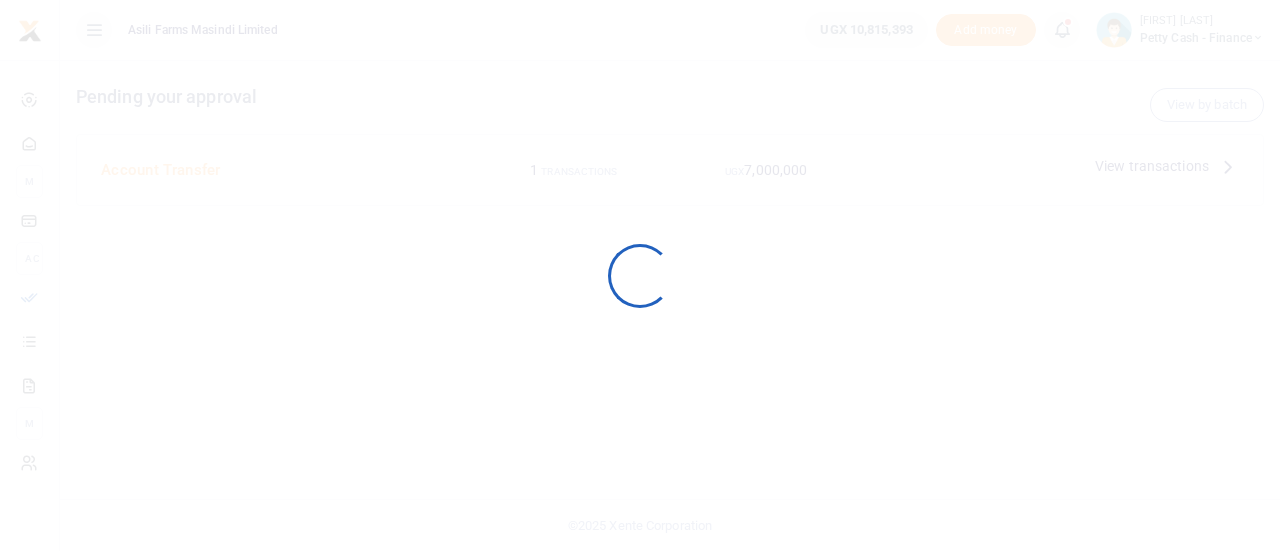 scroll, scrollTop: 0, scrollLeft: 0, axis: both 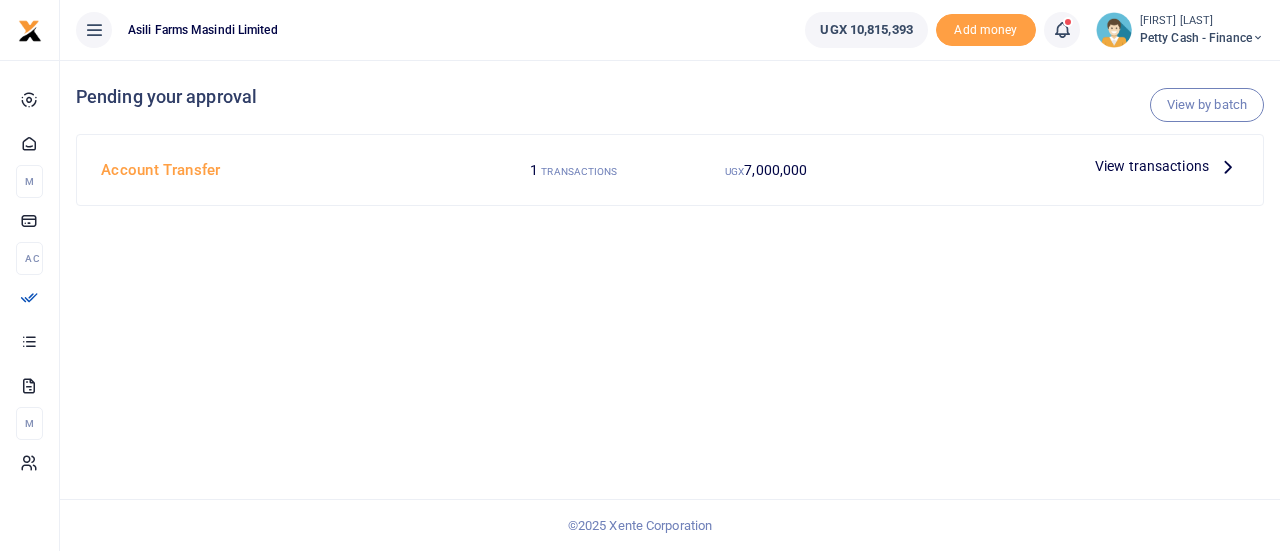 click at bounding box center (1228, 166) 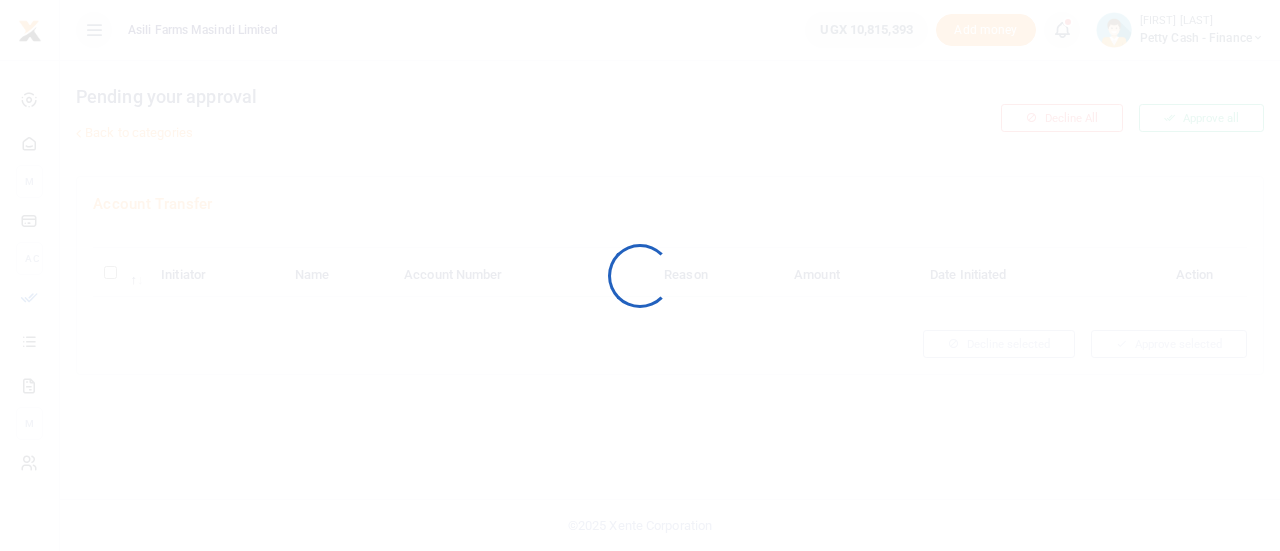 scroll, scrollTop: 0, scrollLeft: 0, axis: both 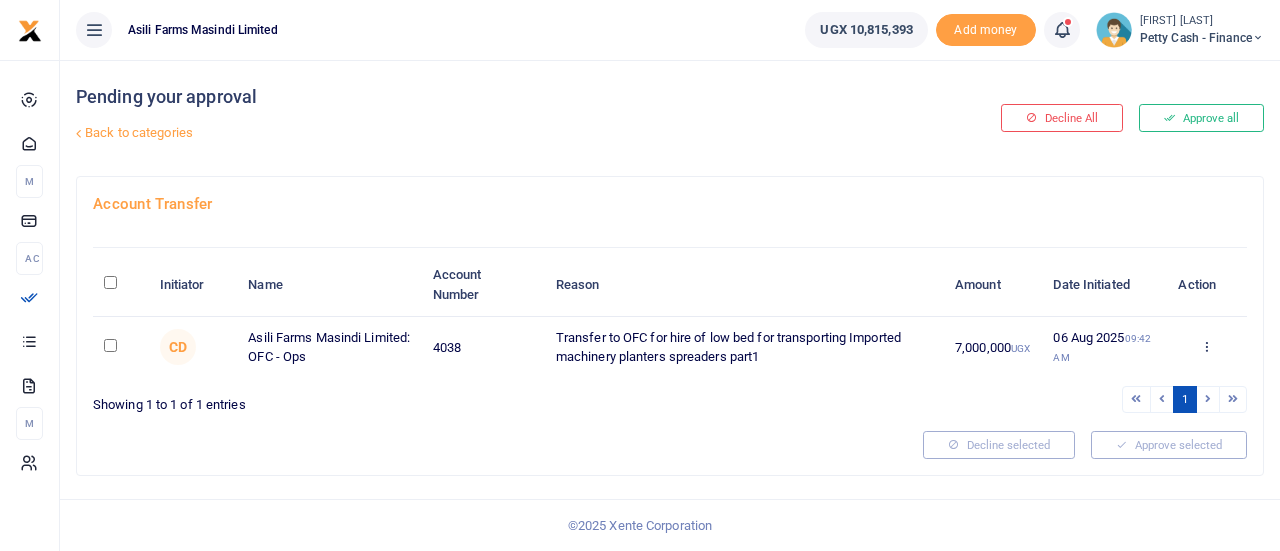 click at bounding box center [120, 347] 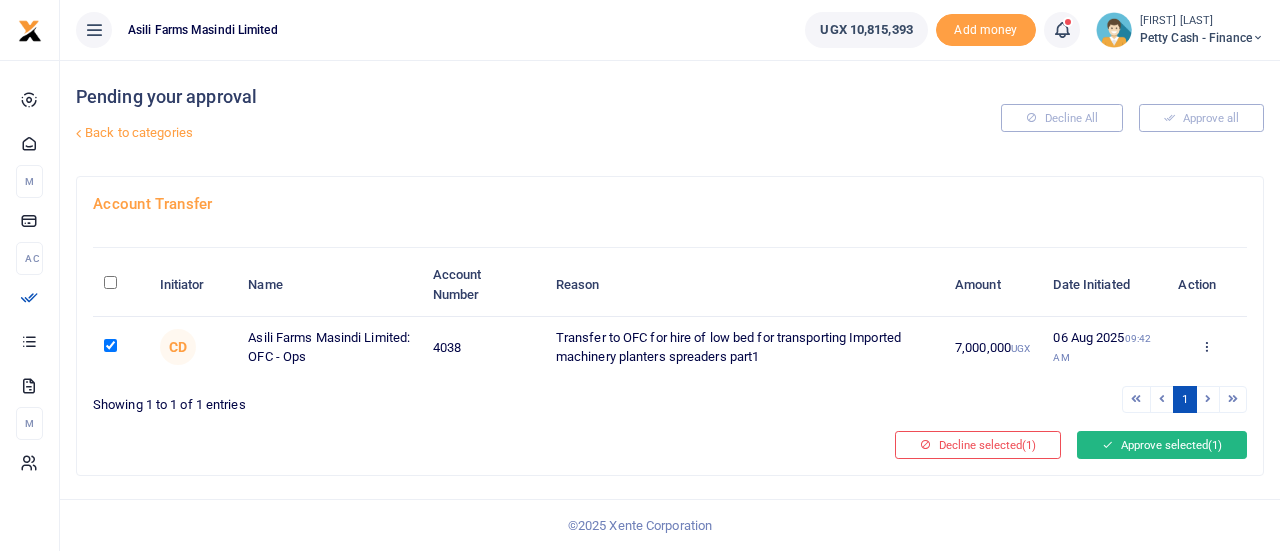 click on "Approve selected  (1)" at bounding box center [1162, 445] 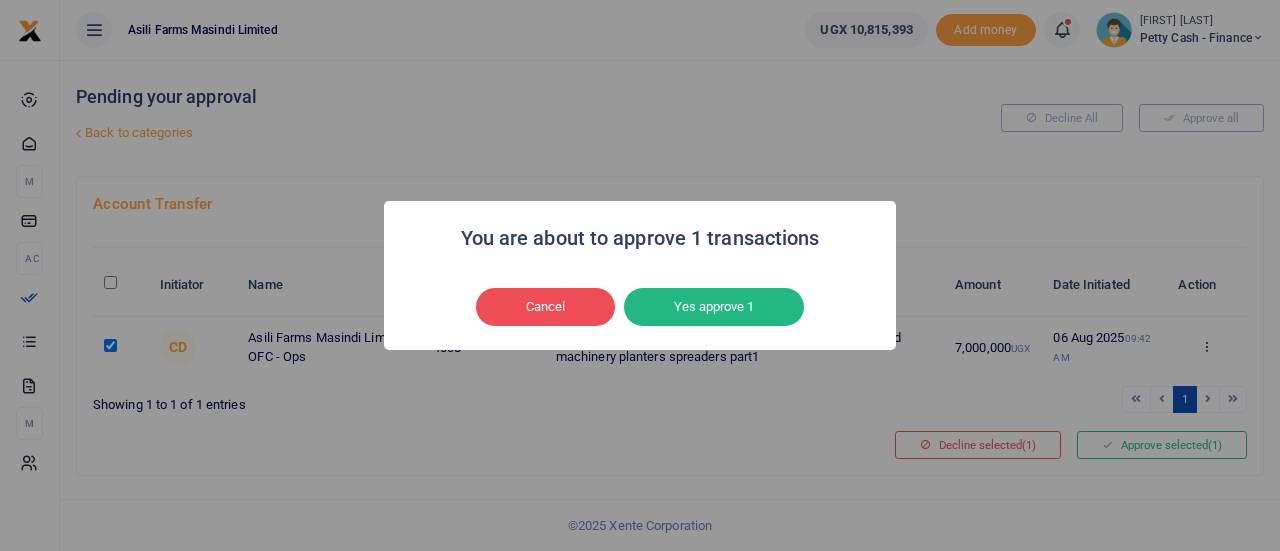 click on "Yes approve 1" at bounding box center (714, 307) 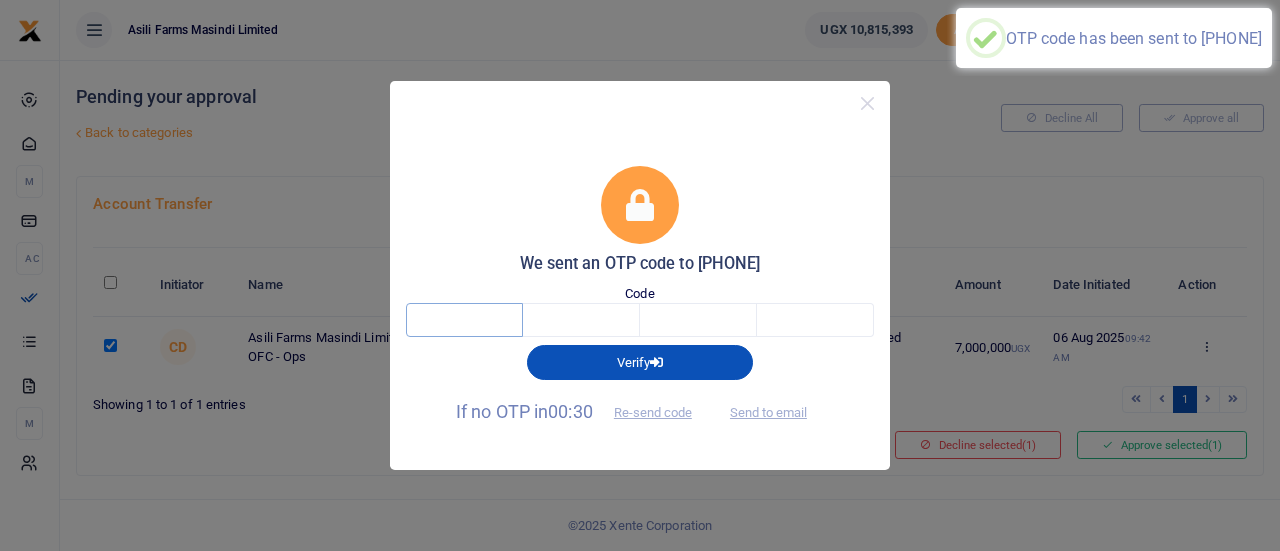 click at bounding box center (464, 320) 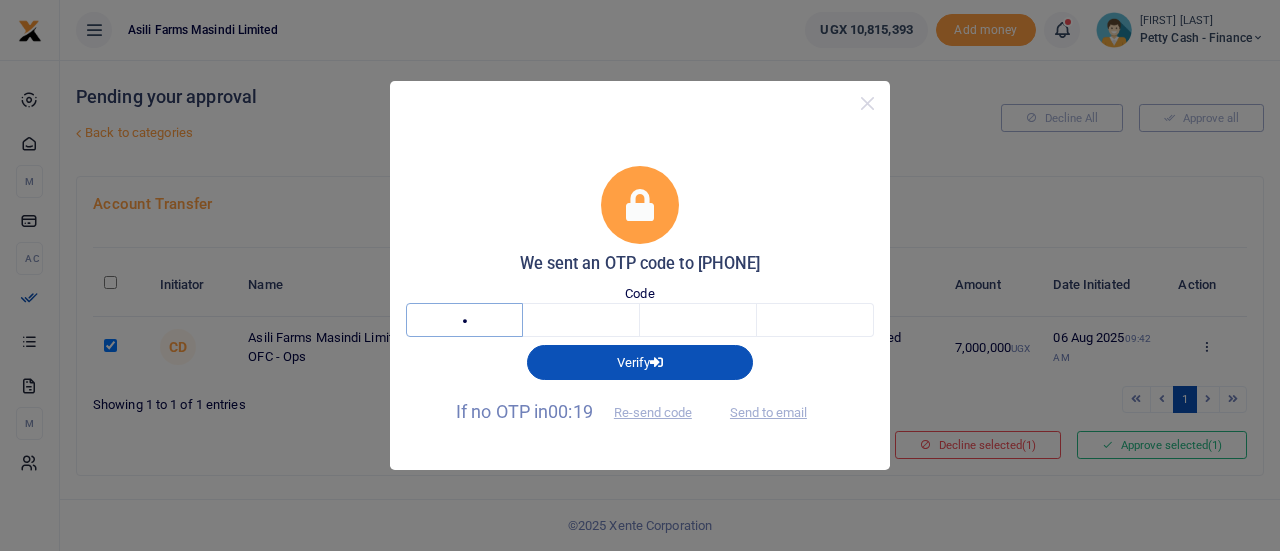 type on "8" 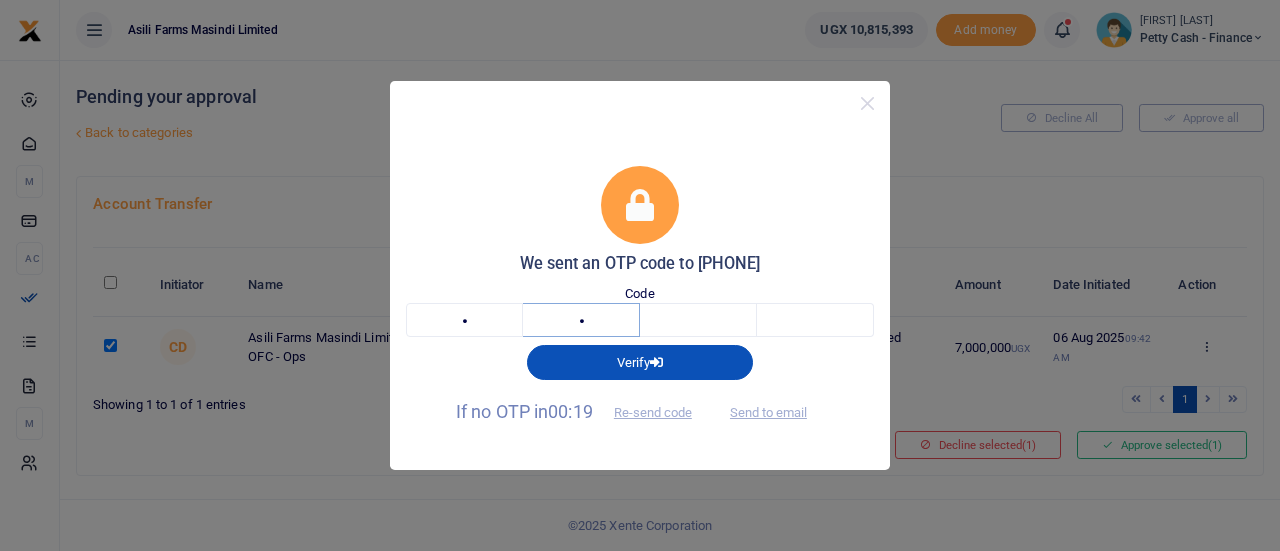 type on "5" 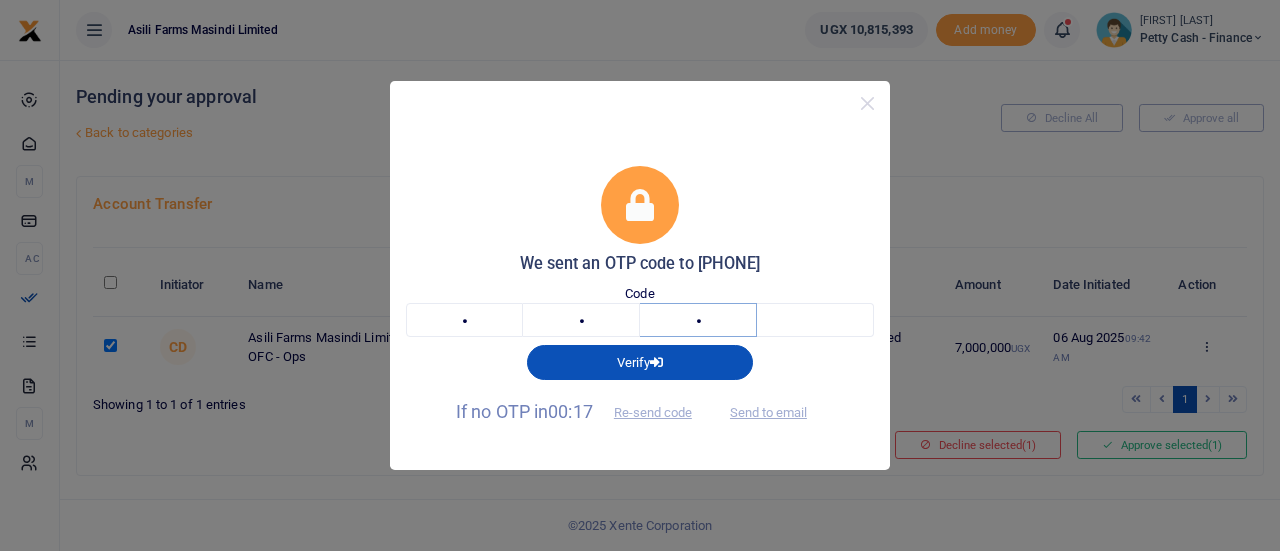 type on "1" 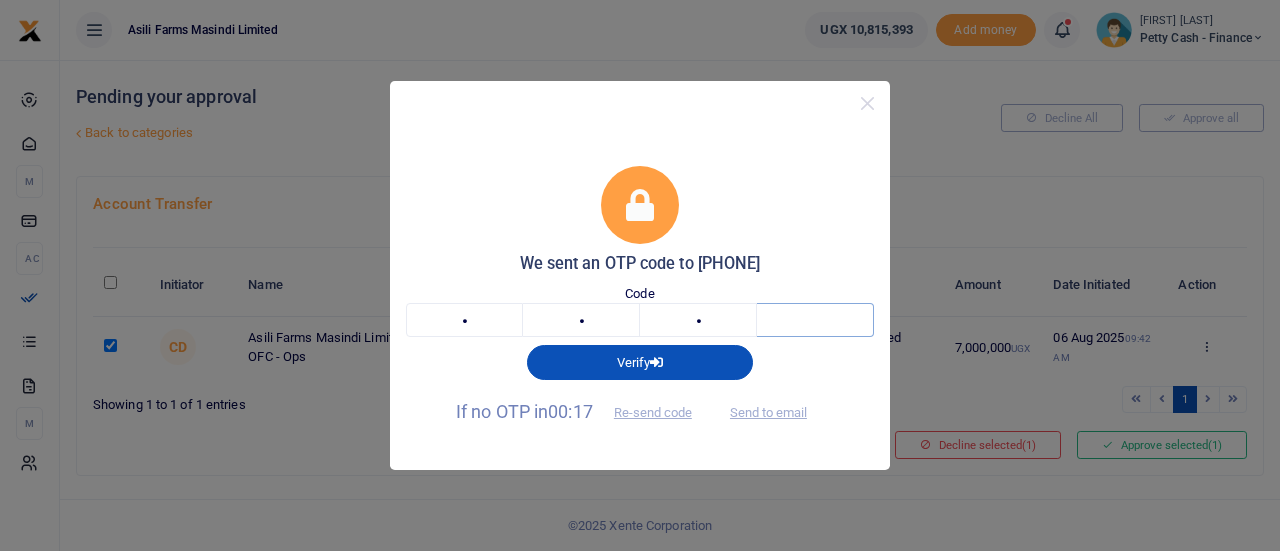 type on "9" 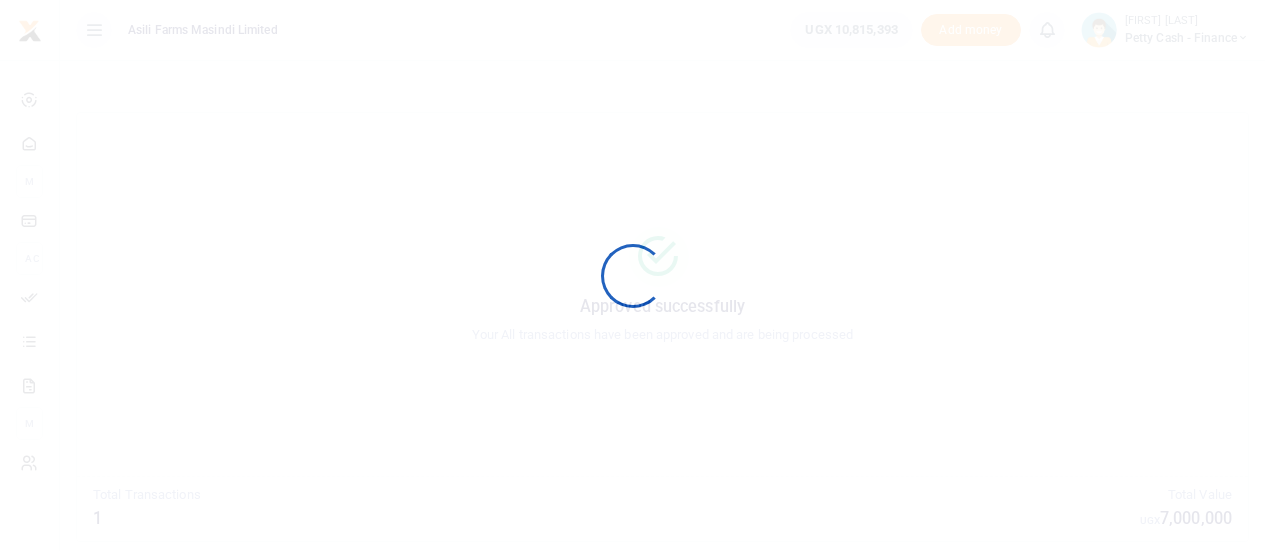 scroll, scrollTop: 0, scrollLeft: 0, axis: both 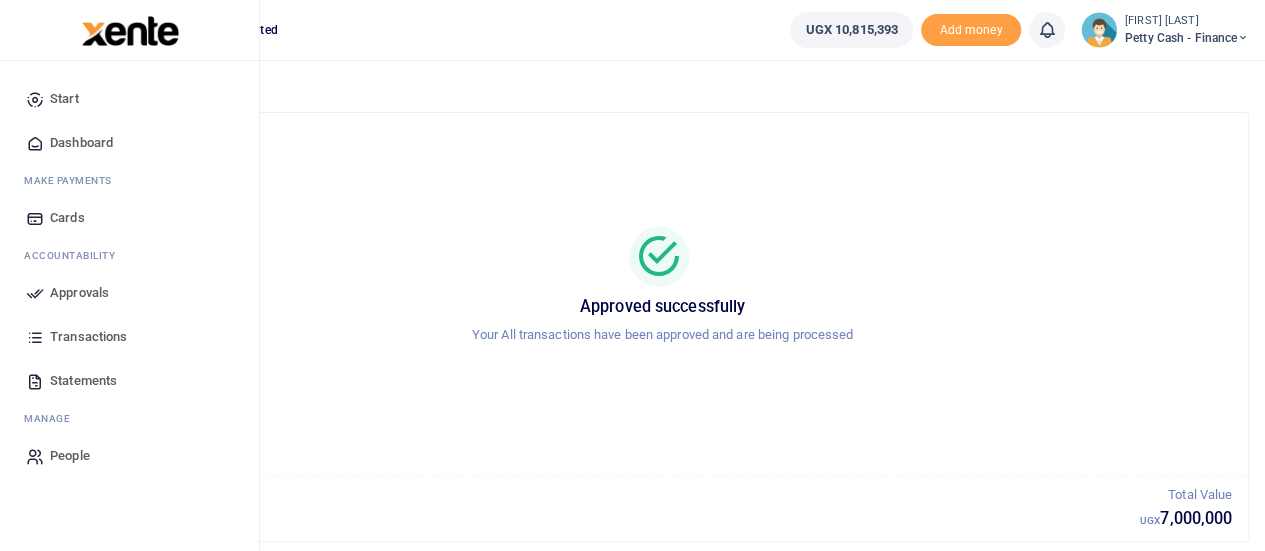 click on "Dashboard" at bounding box center [81, 143] 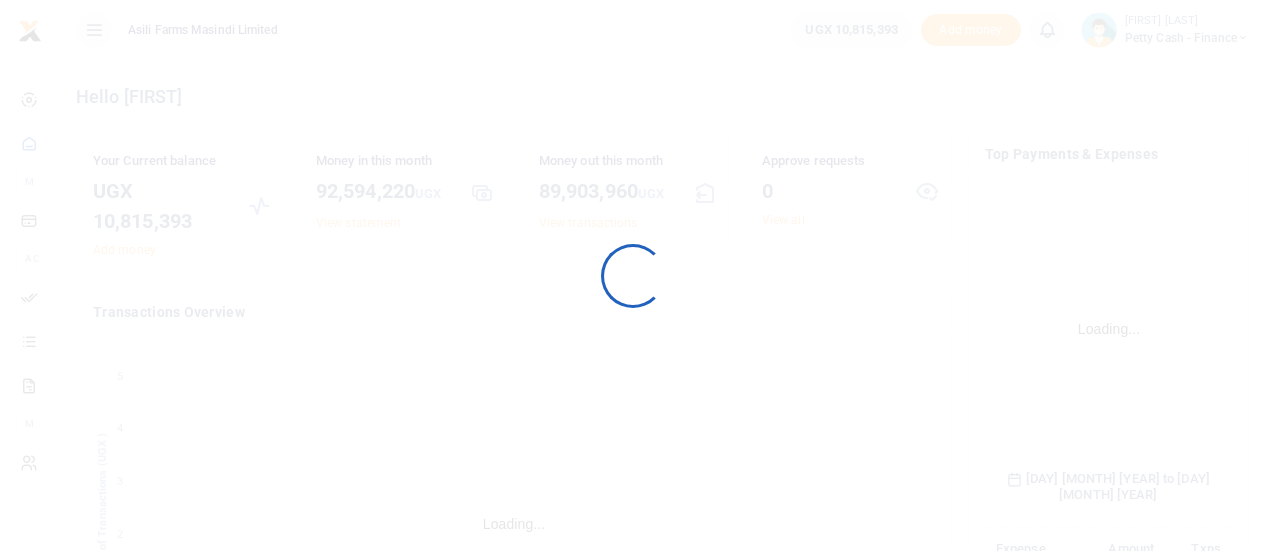 scroll, scrollTop: 0, scrollLeft: 0, axis: both 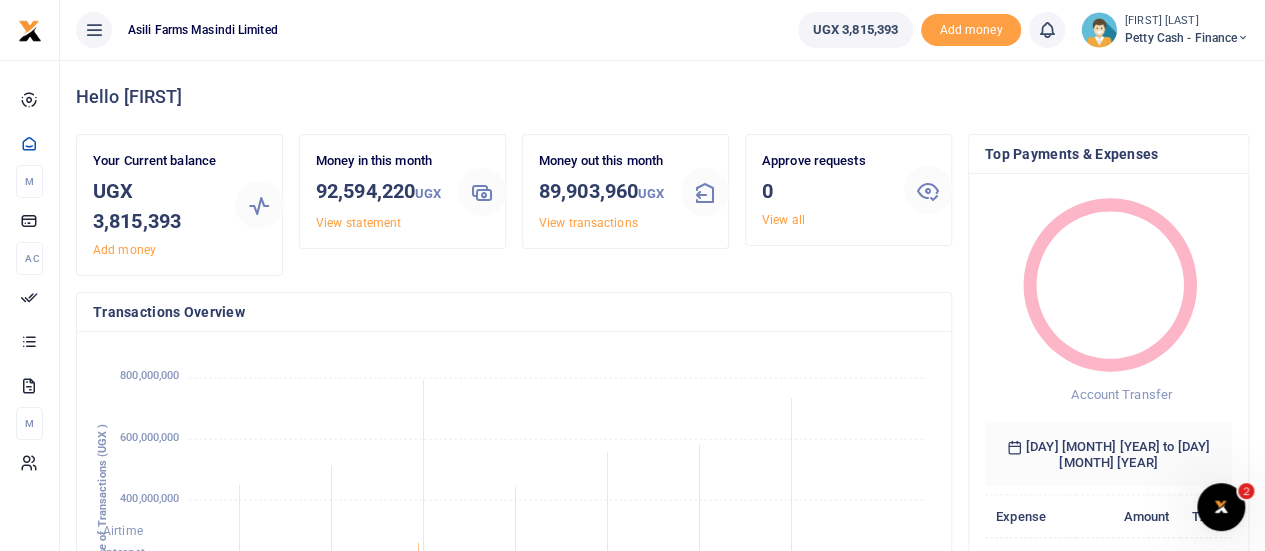 click on "Petty Cash - Finance" at bounding box center (1187, 38) 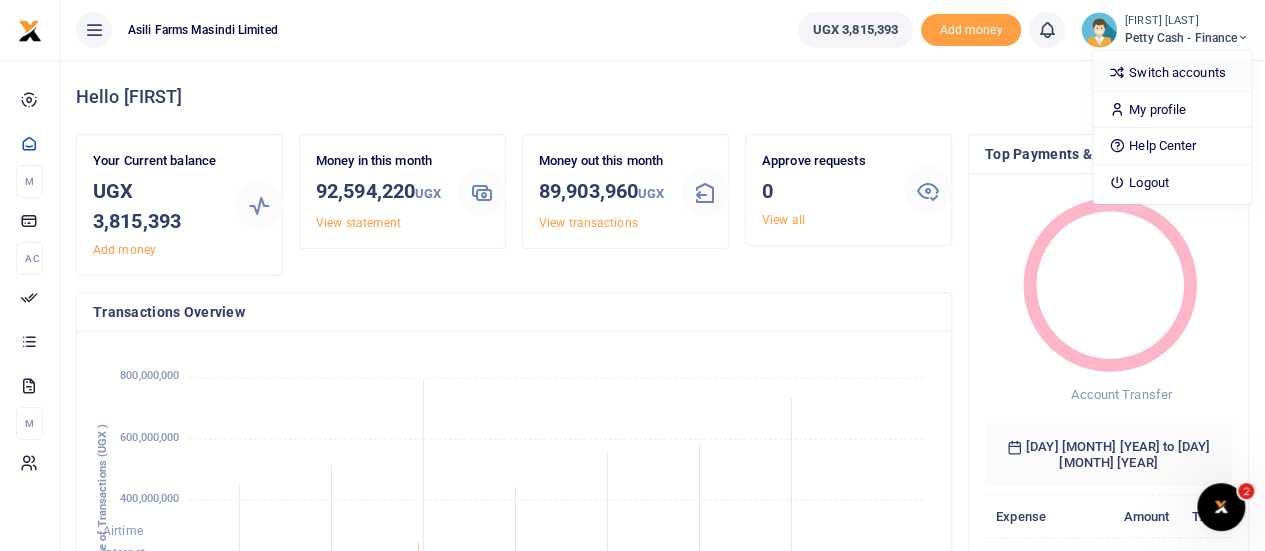 click on "Switch accounts" at bounding box center [1172, 73] 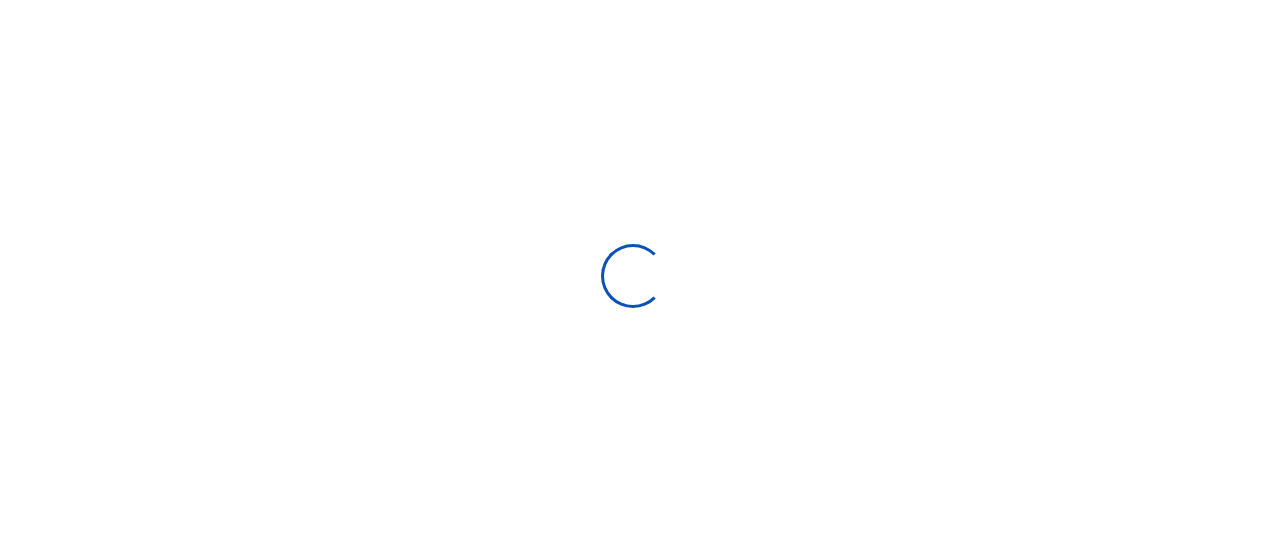scroll, scrollTop: 0, scrollLeft: 0, axis: both 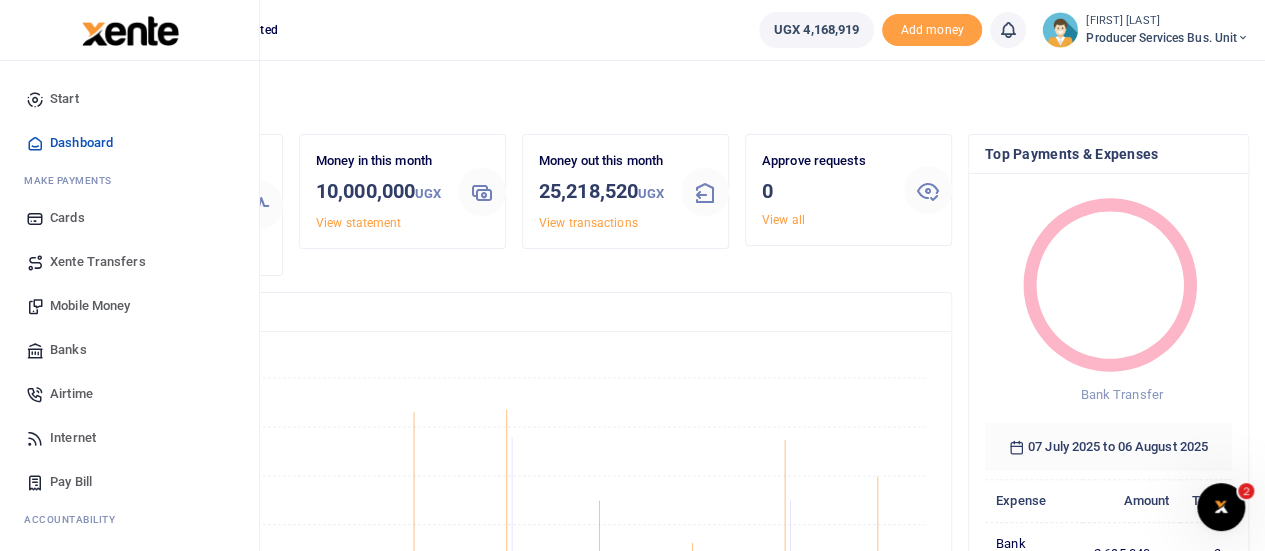 click on "Xente Transfers" at bounding box center [98, 262] 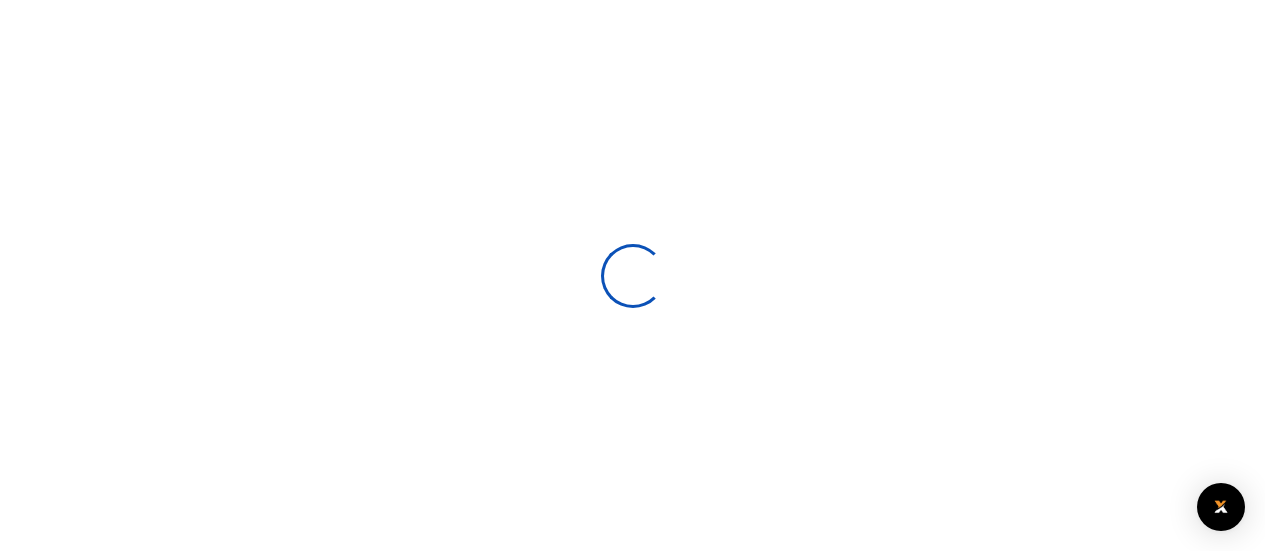scroll, scrollTop: 0, scrollLeft: 0, axis: both 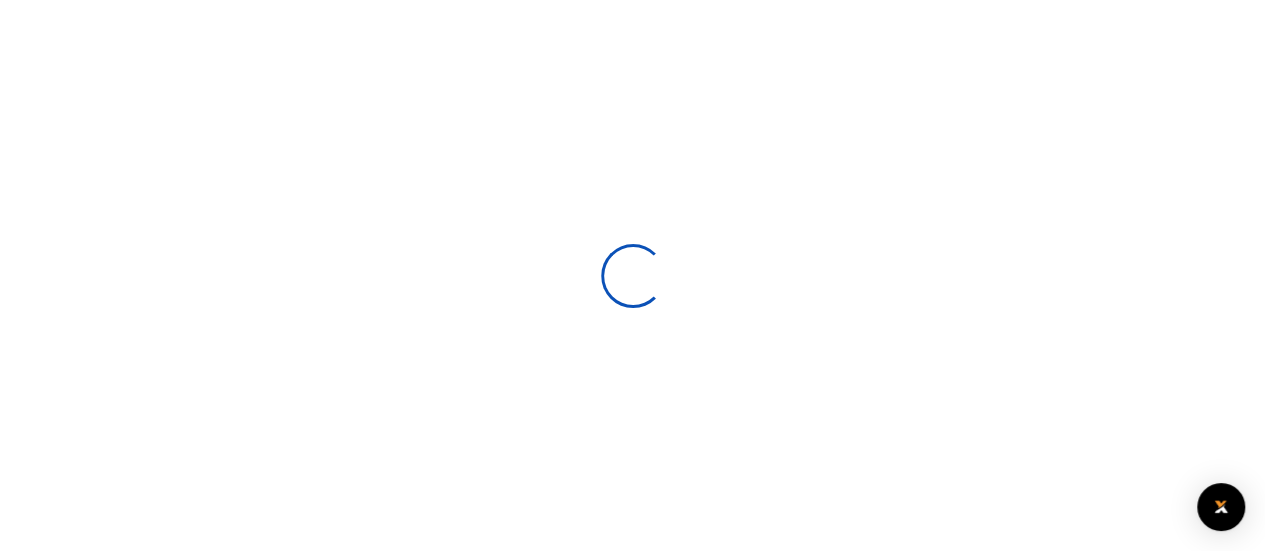 select 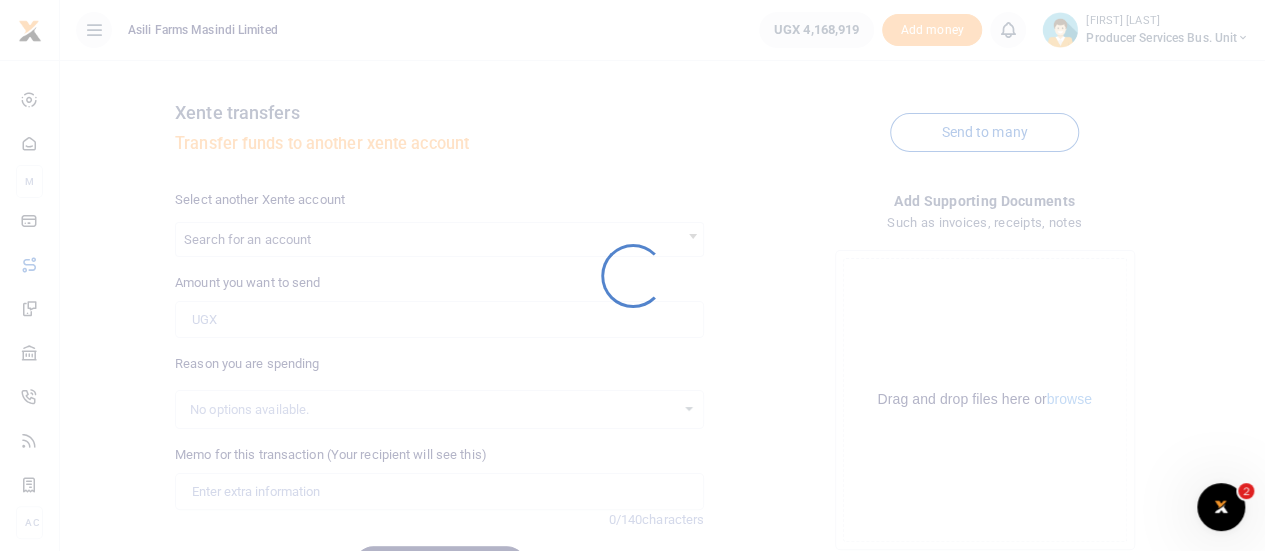 scroll, scrollTop: 0, scrollLeft: 0, axis: both 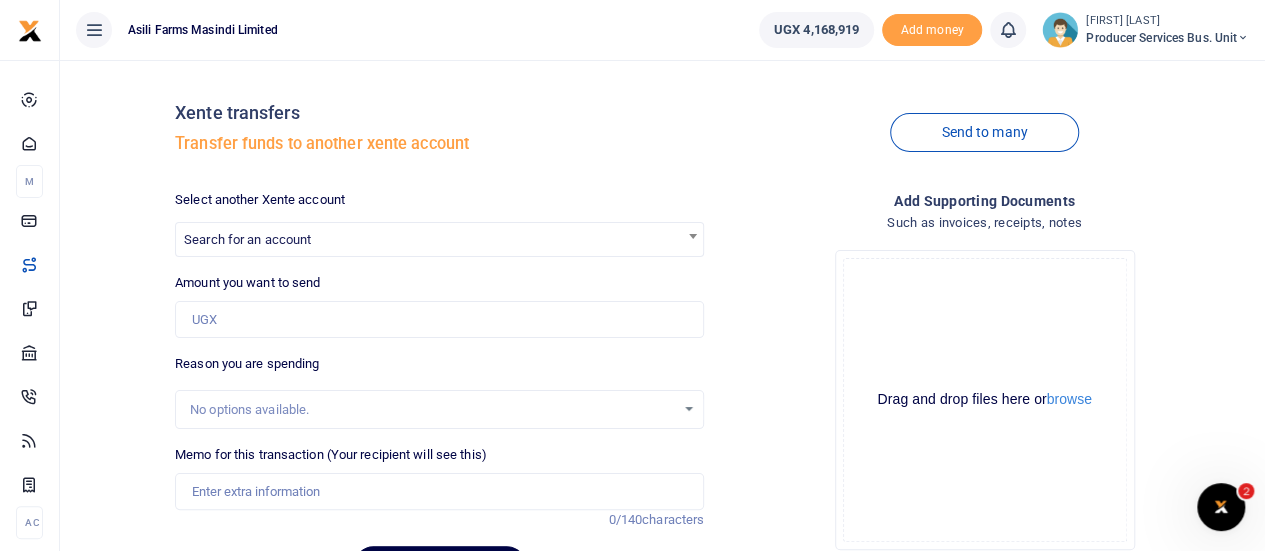 click at bounding box center [693, 236] 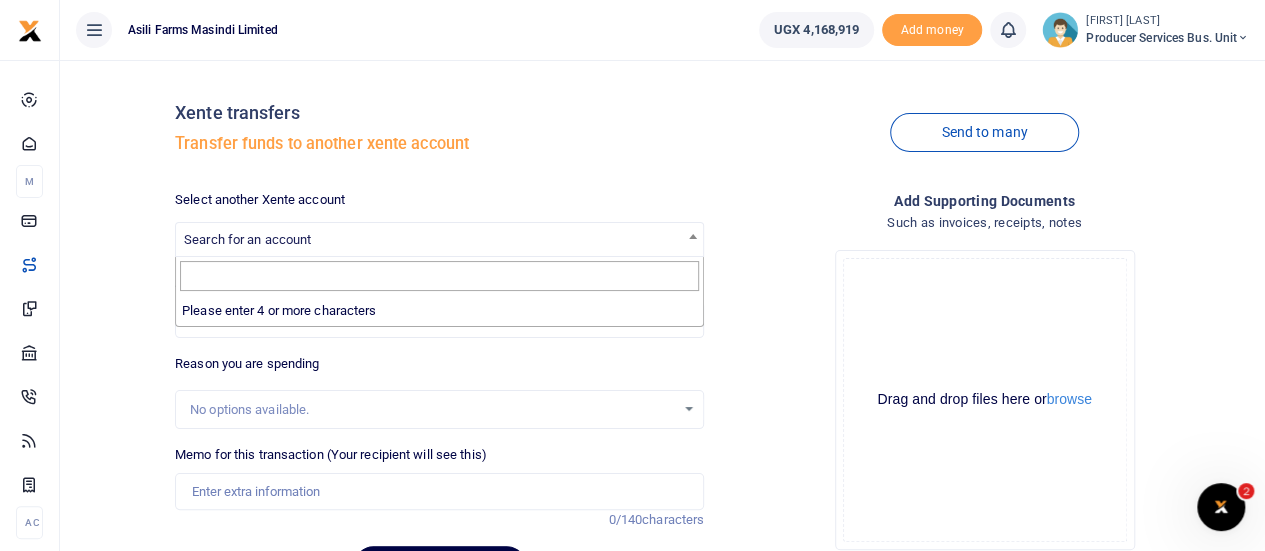 click at bounding box center [693, 236] 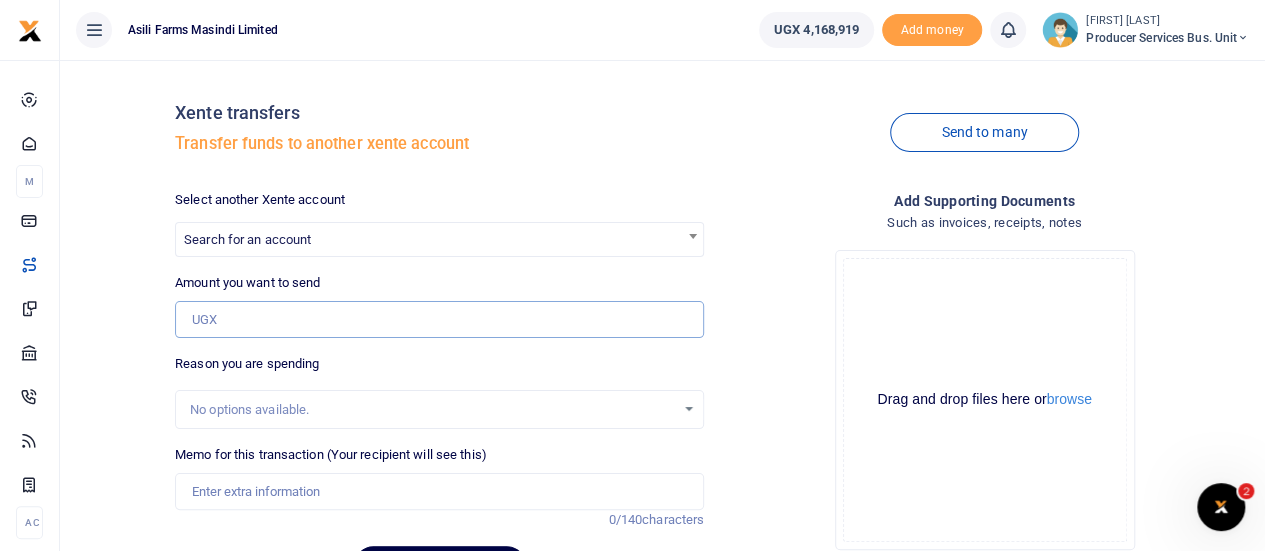 click on "Amount you want to send" at bounding box center (439, 320) 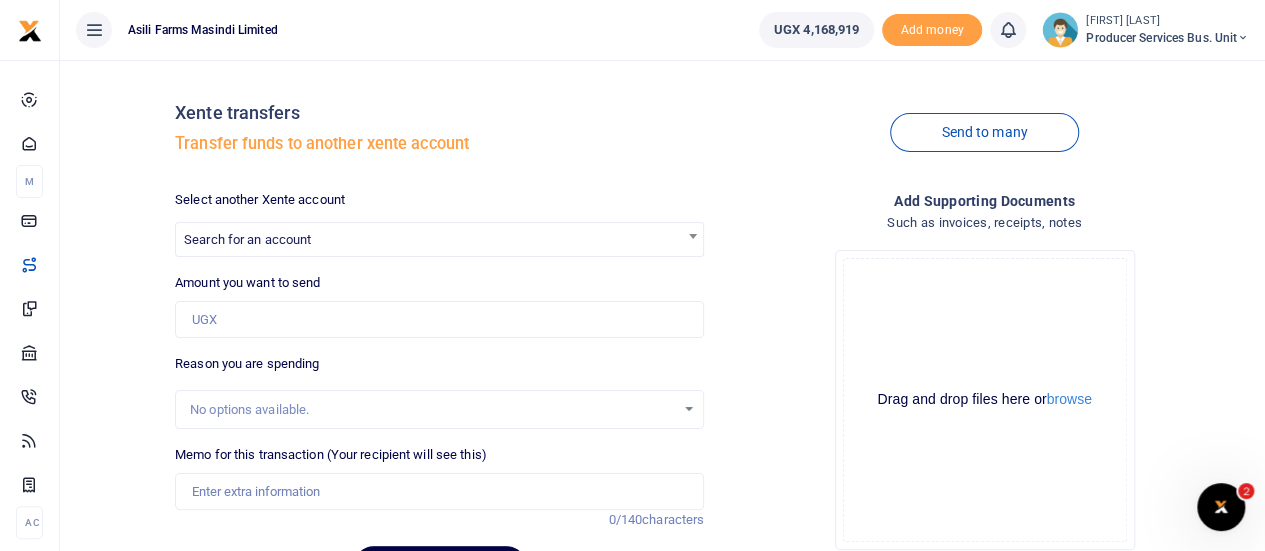click on "Search for an account" at bounding box center [439, 238] 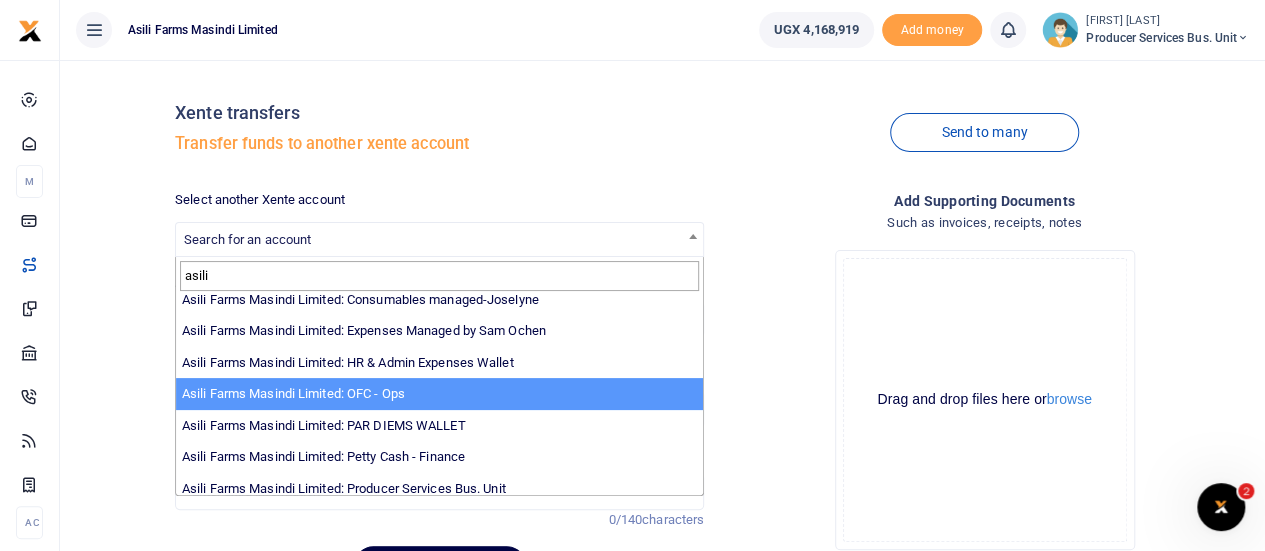 scroll, scrollTop: 146, scrollLeft: 0, axis: vertical 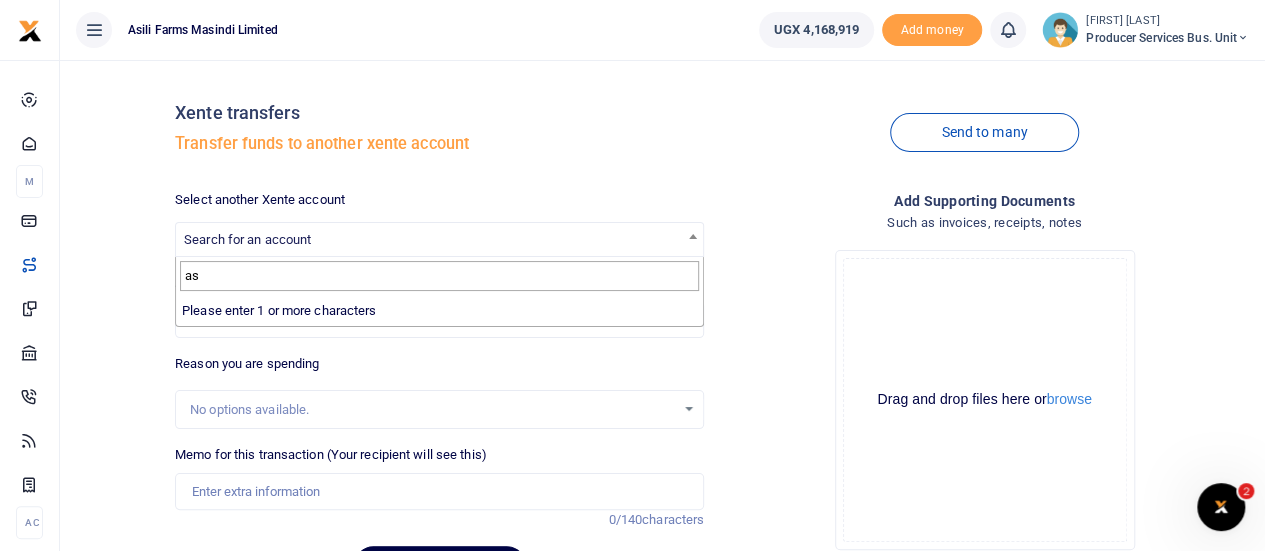 type on "a" 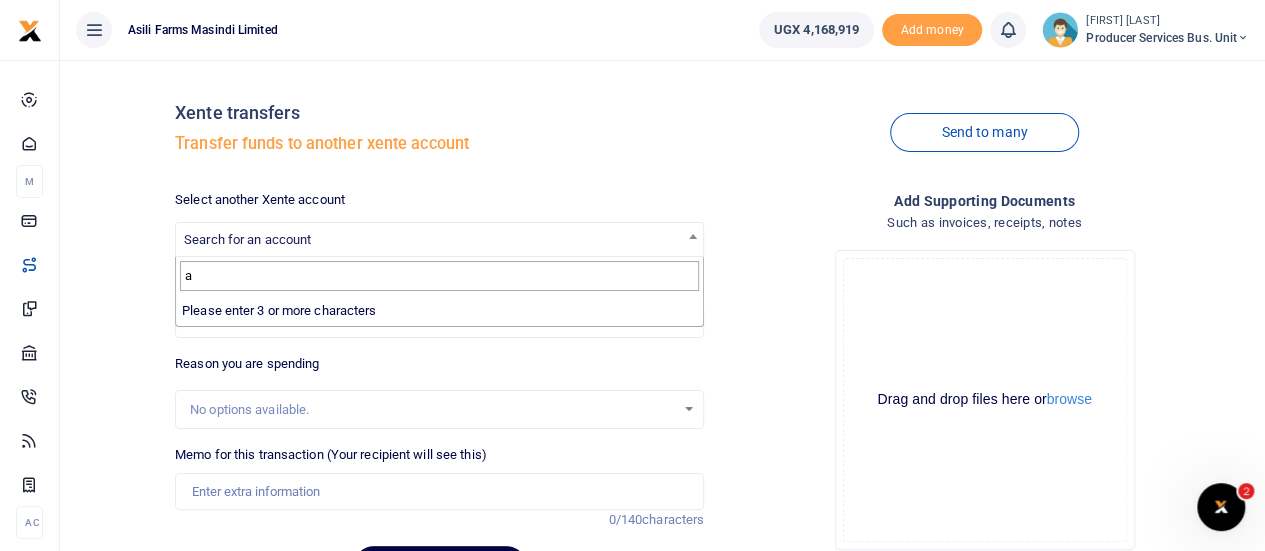 type 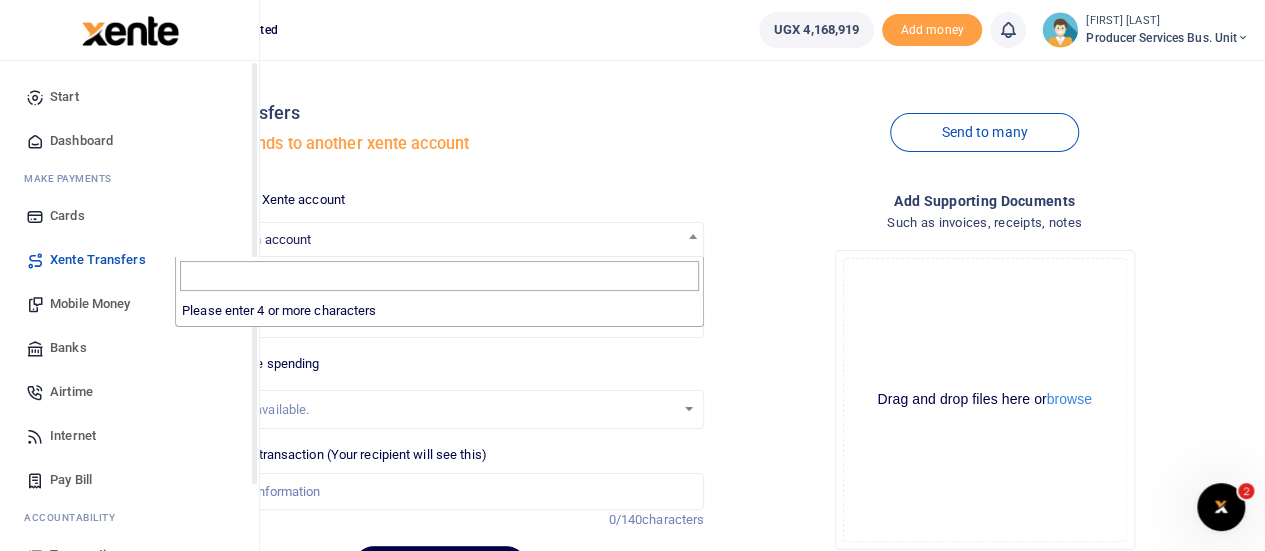 scroll, scrollTop: 0, scrollLeft: 0, axis: both 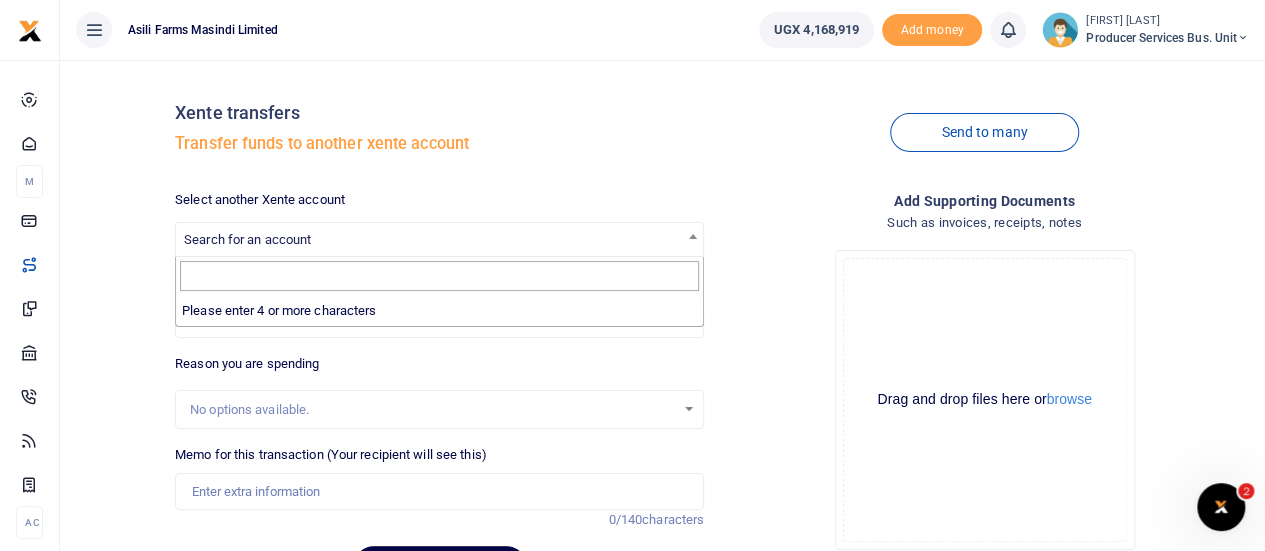 click on "Producer Services Bus. Unit" at bounding box center [1167, 38] 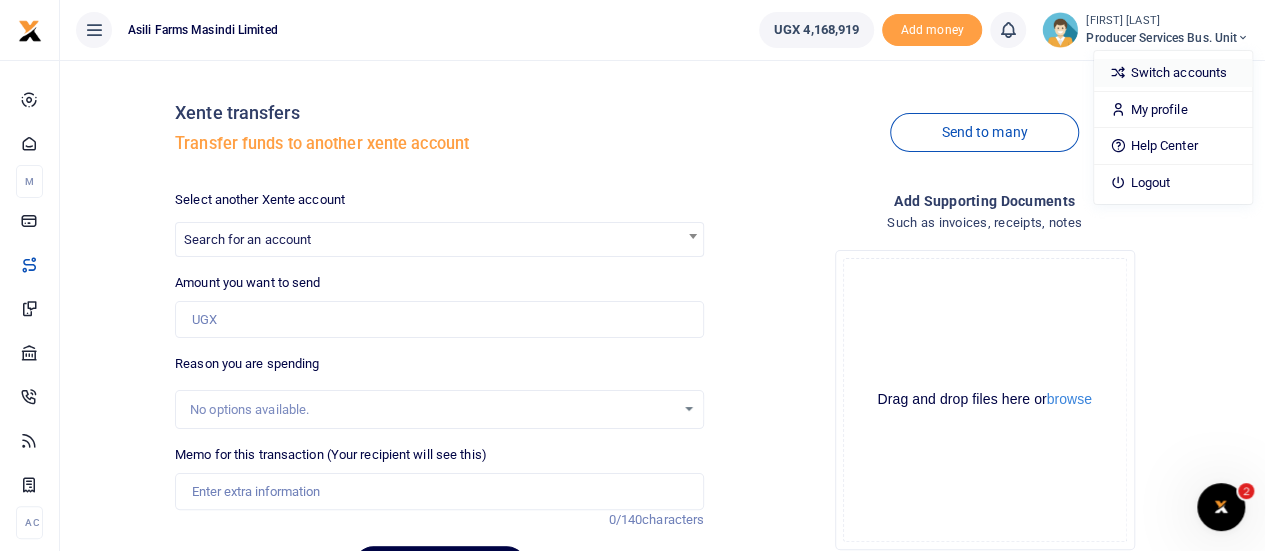 click on "Switch accounts" at bounding box center (1173, 73) 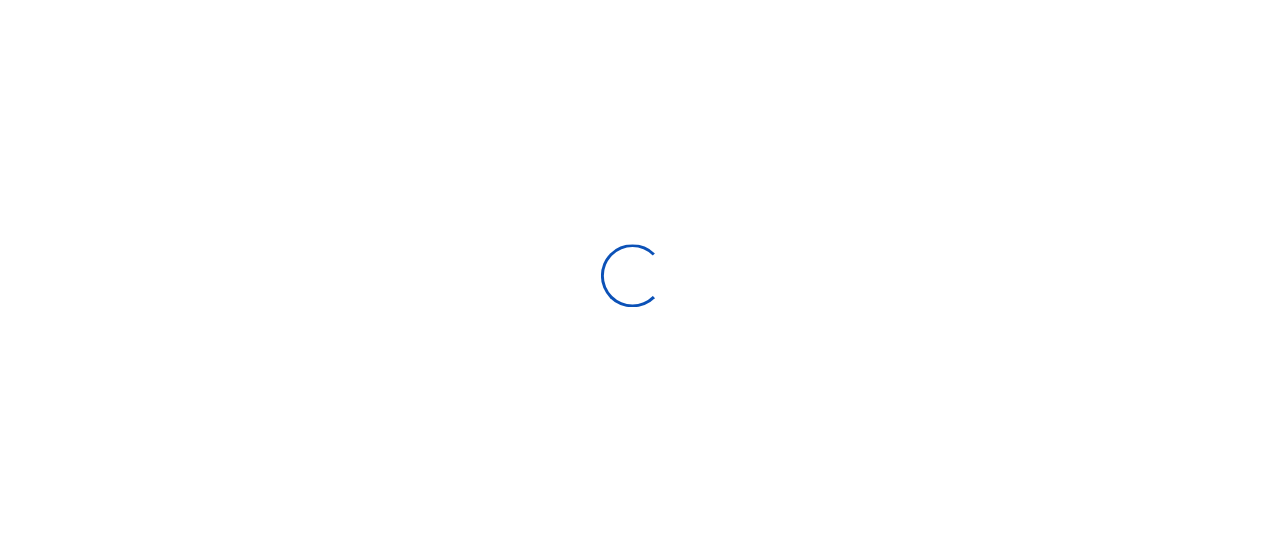 scroll, scrollTop: 0, scrollLeft: 0, axis: both 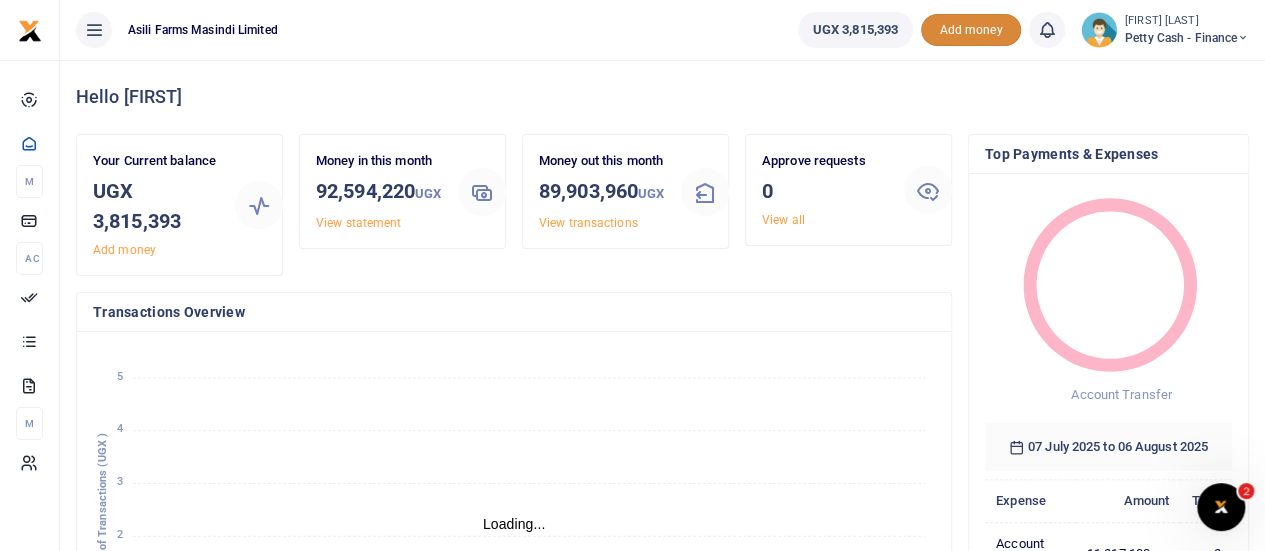 click on "Add money" at bounding box center (971, 30) 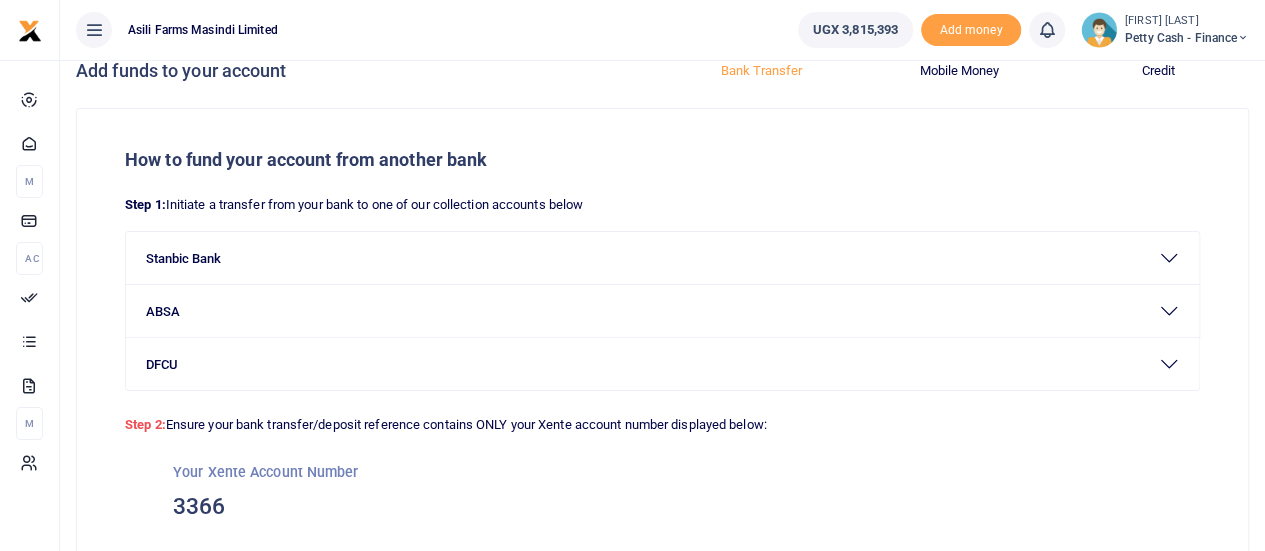 scroll, scrollTop: 0, scrollLeft: 0, axis: both 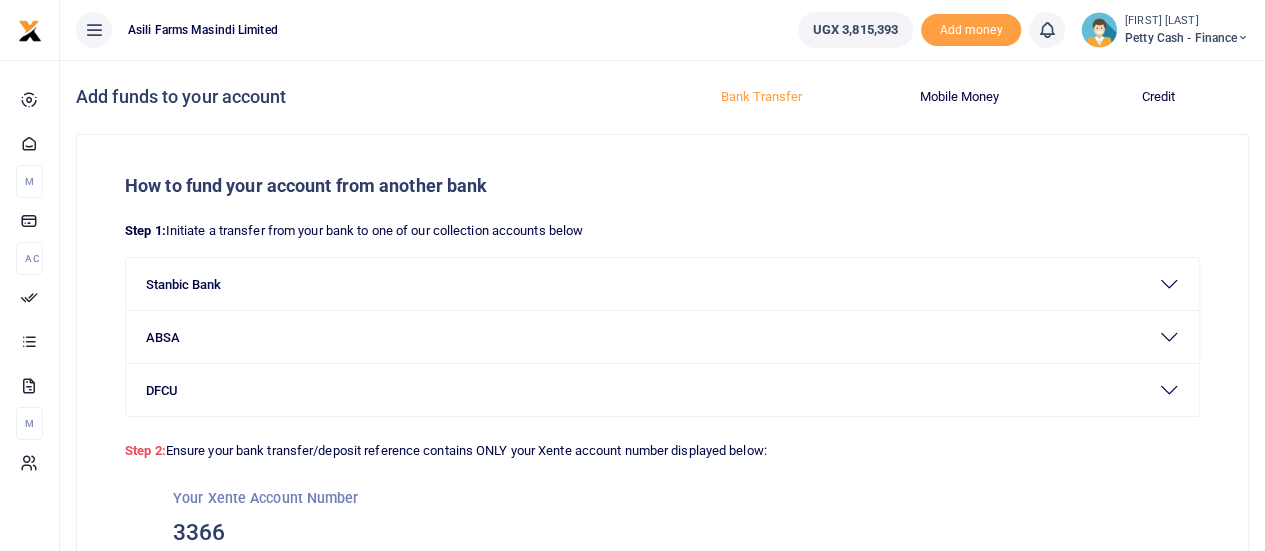 click on "Petty Cash - Finance" at bounding box center (1187, 38) 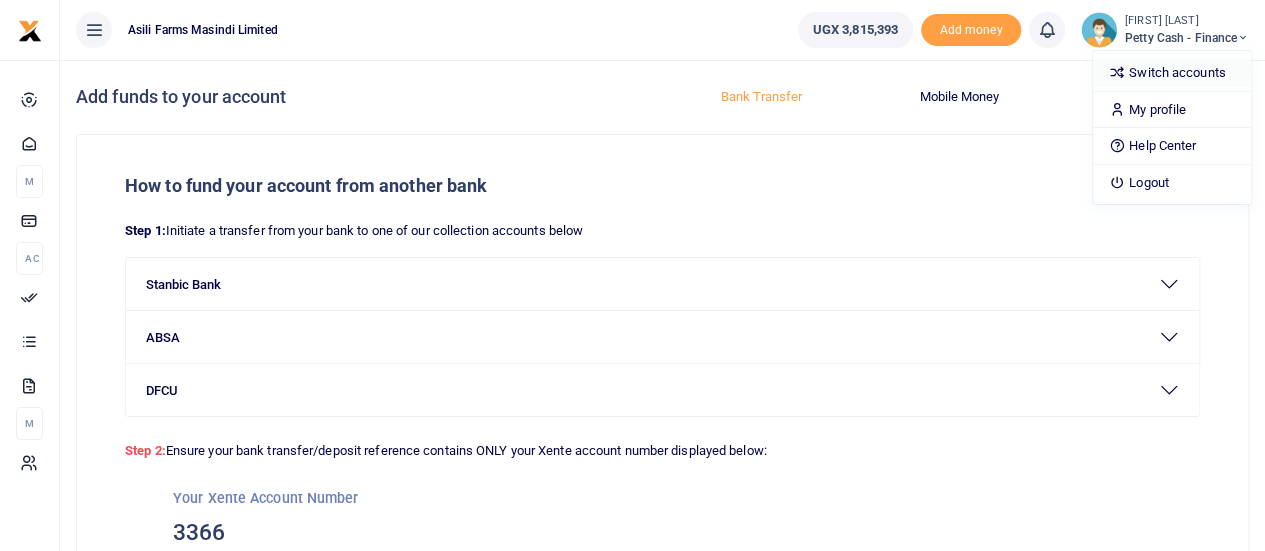 click on "Switch accounts" at bounding box center [1172, 73] 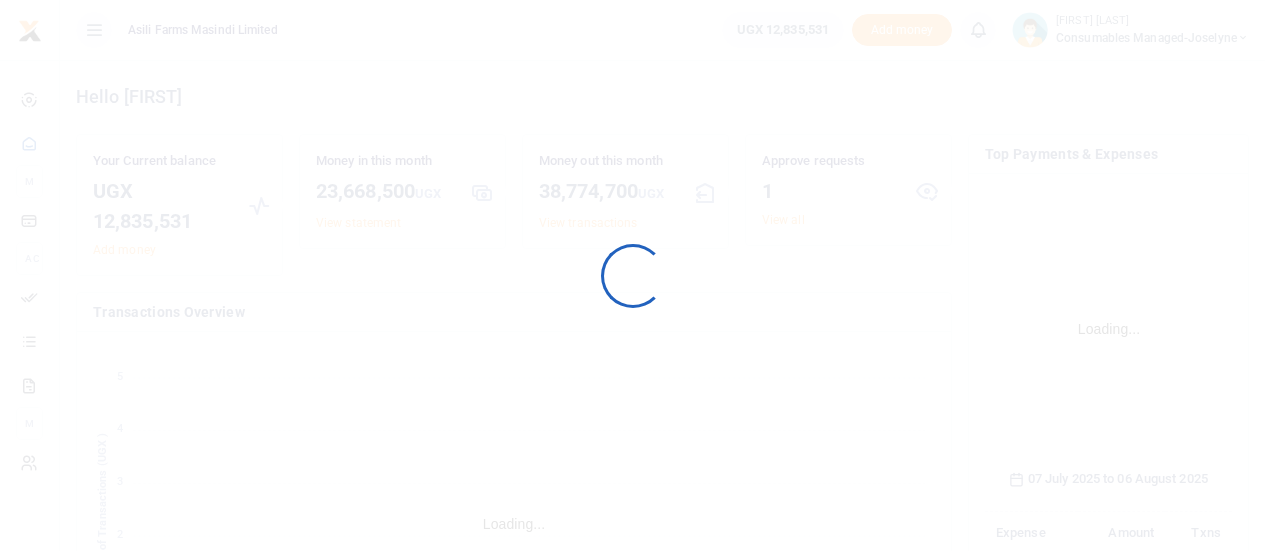 scroll, scrollTop: 0, scrollLeft: 0, axis: both 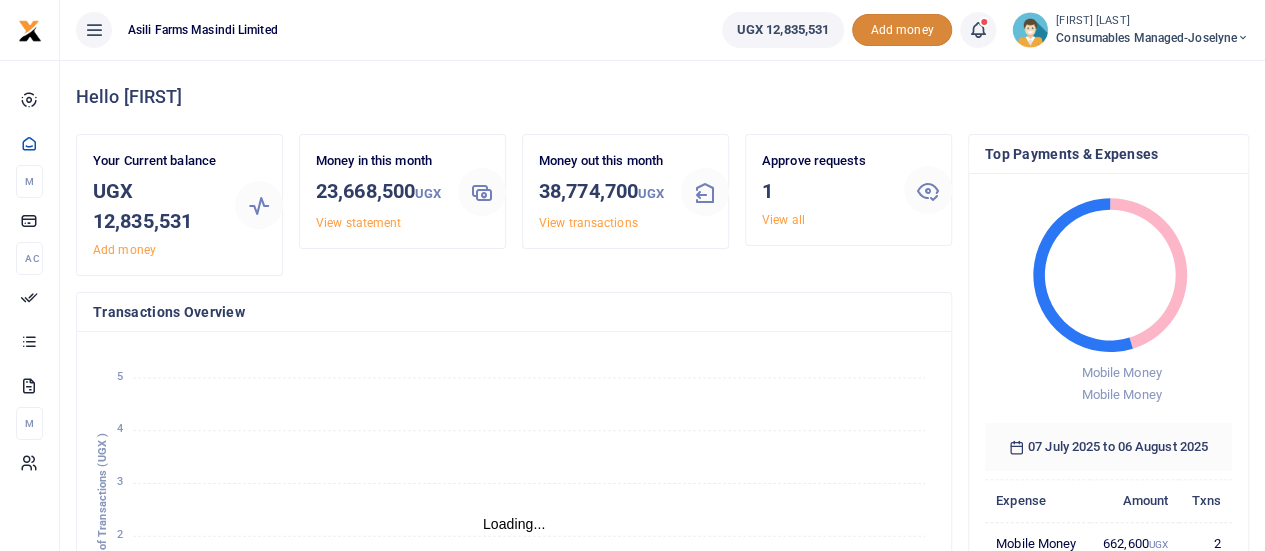 click on "Add money" at bounding box center (902, 30) 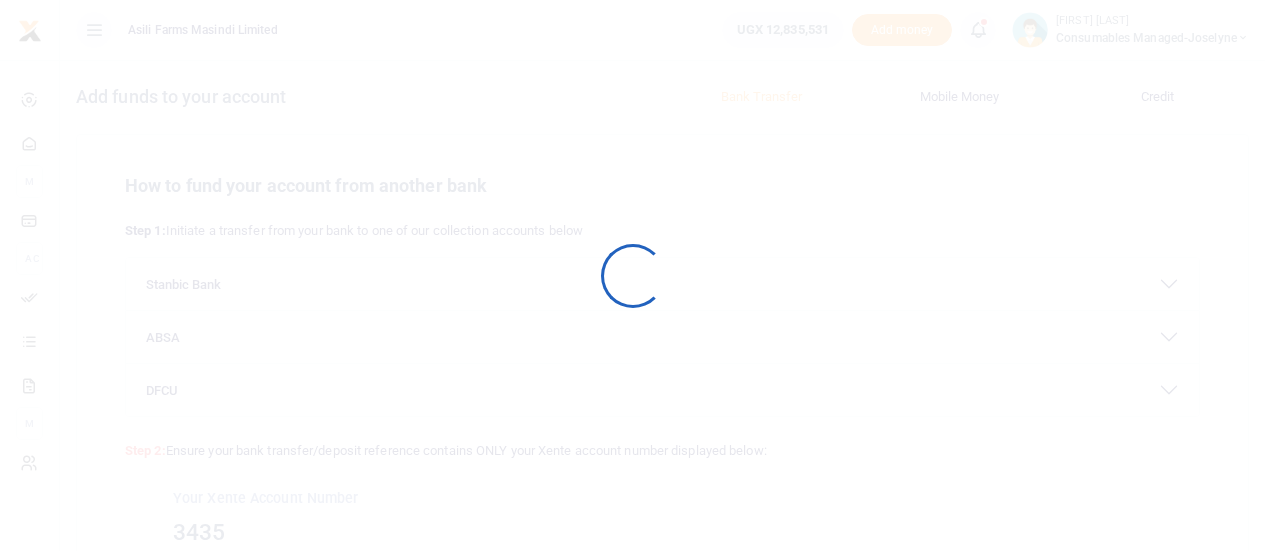 scroll, scrollTop: 0, scrollLeft: 0, axis: both 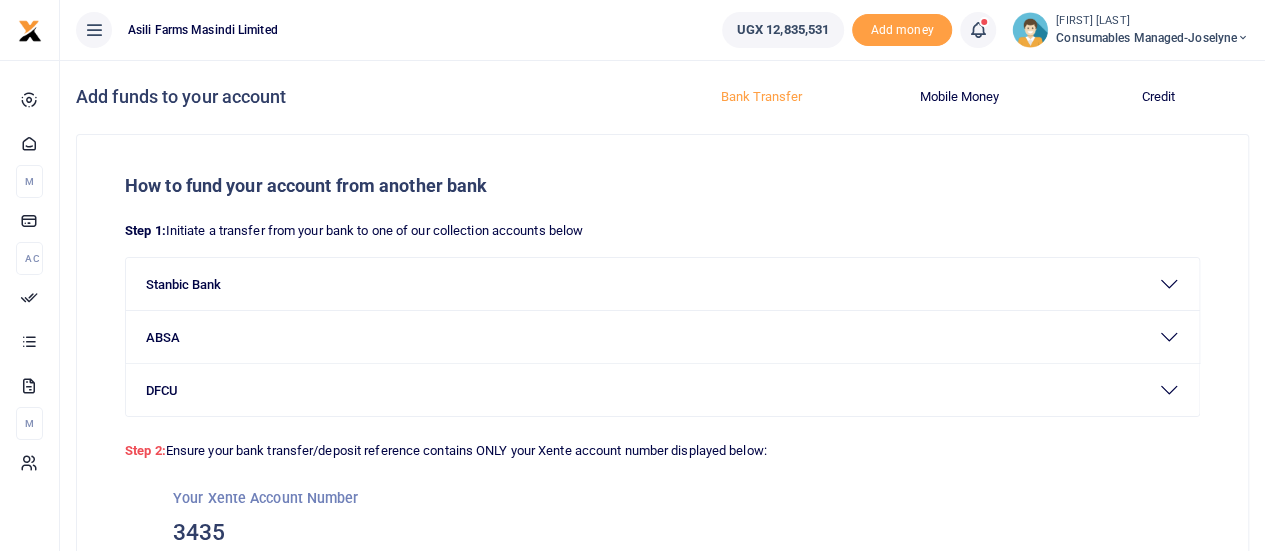 click on "[FIRST] [LAST]" at bounding box center (1152, 21) 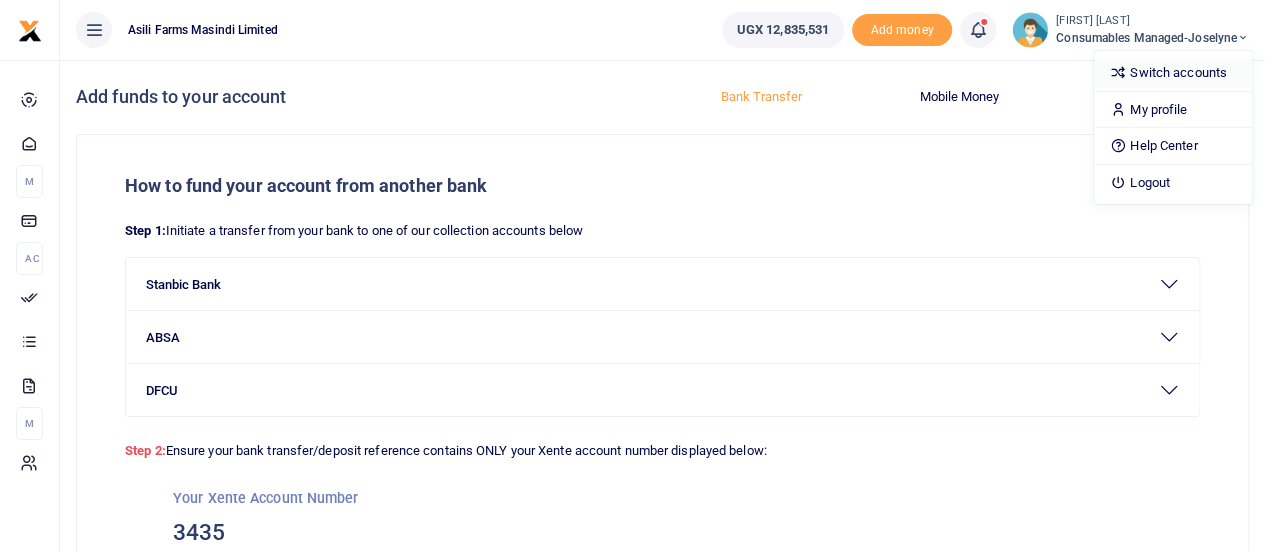click on "Switch accounts" at bounding box center (1173, 73) 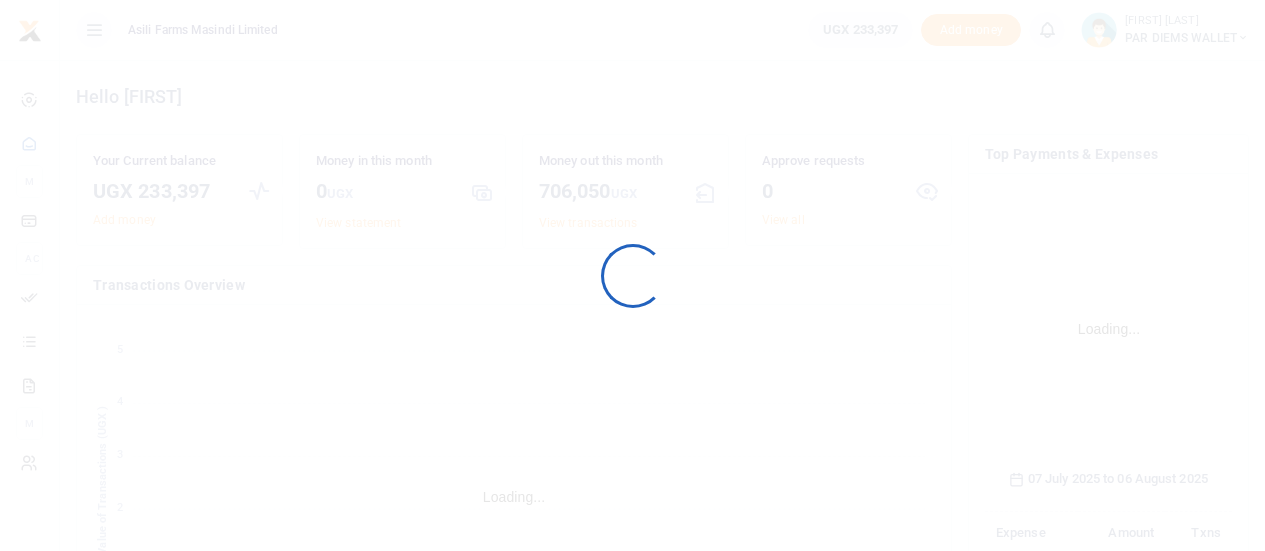 scroll, scrollTop: 0, scrollLeft: 0, axis: both 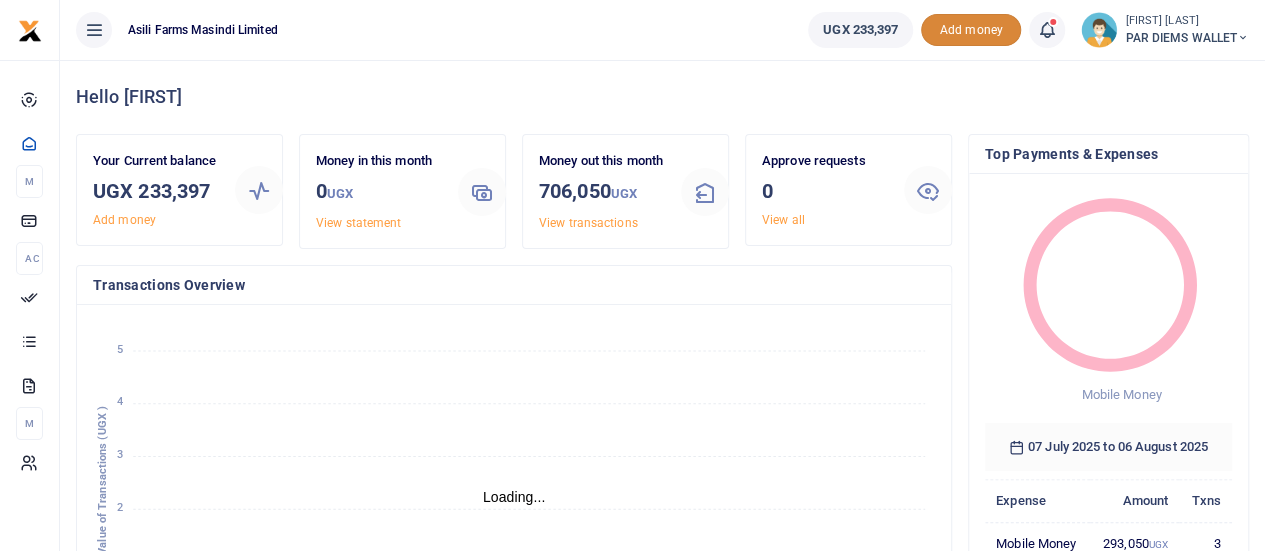 click on "Add money" at bounding box center (971, 30) 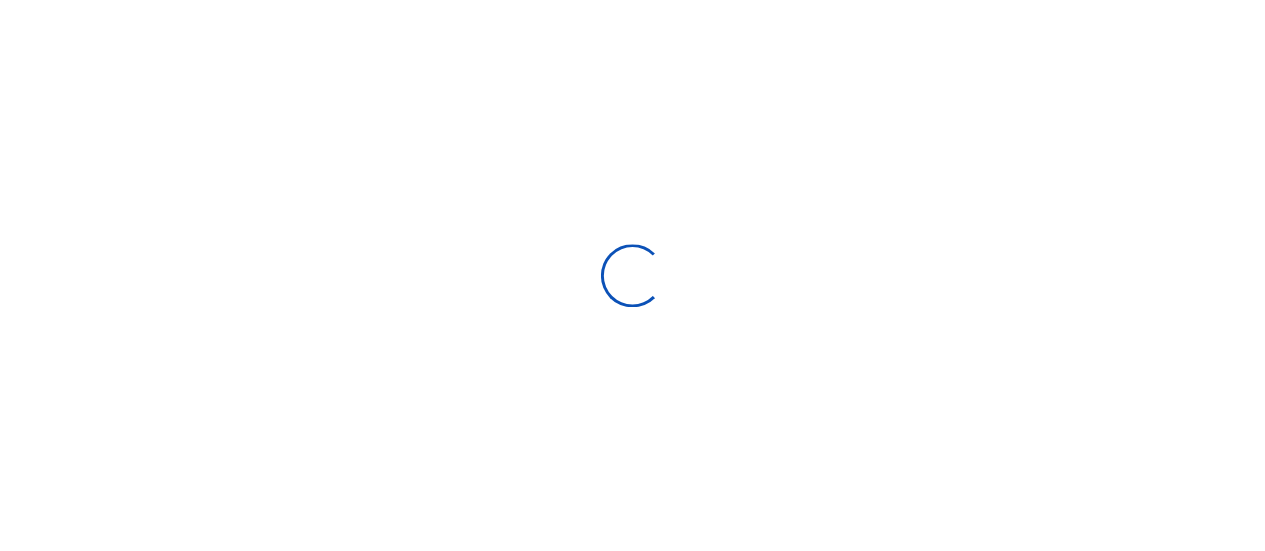 scroll, scrollTop: 0, scrollLeft: 0, axis: both 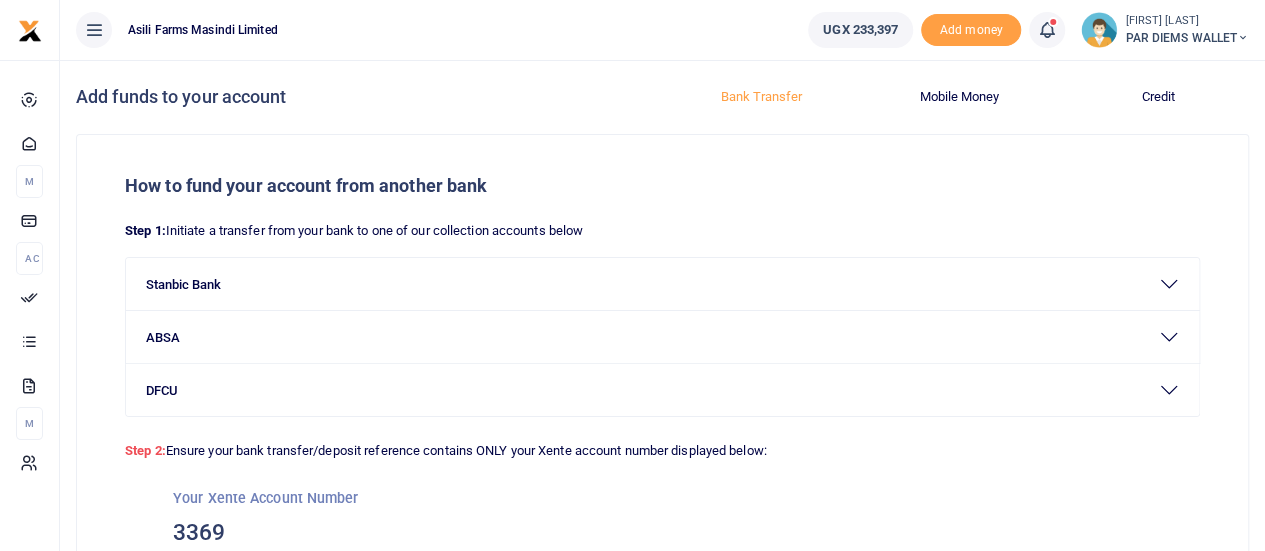 click on "PAR DIEMS WALLET" at bounding box center (1187, 38) 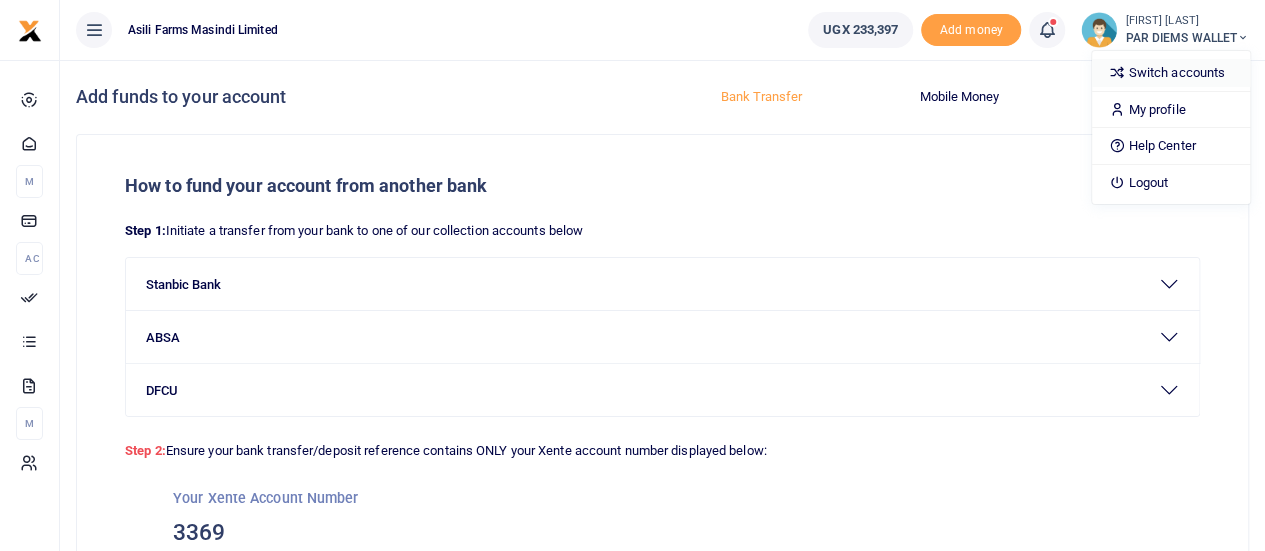 click on "Switch accounts" at bounding box center [1171, 73] 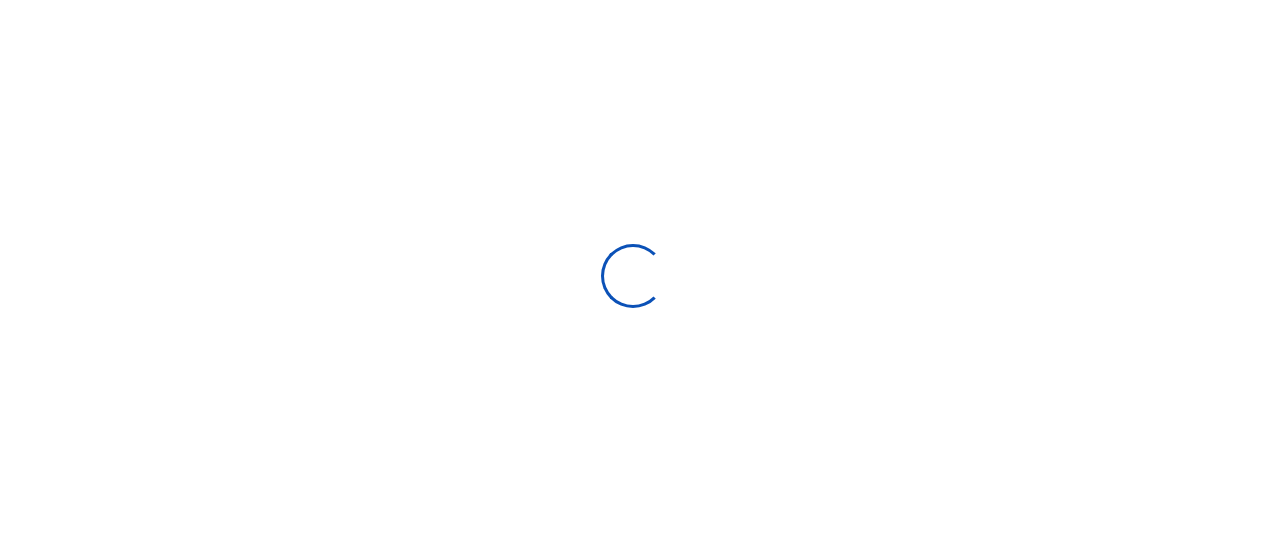 scroll, scrollTop: 0, scrollLeft: 0, axis: both 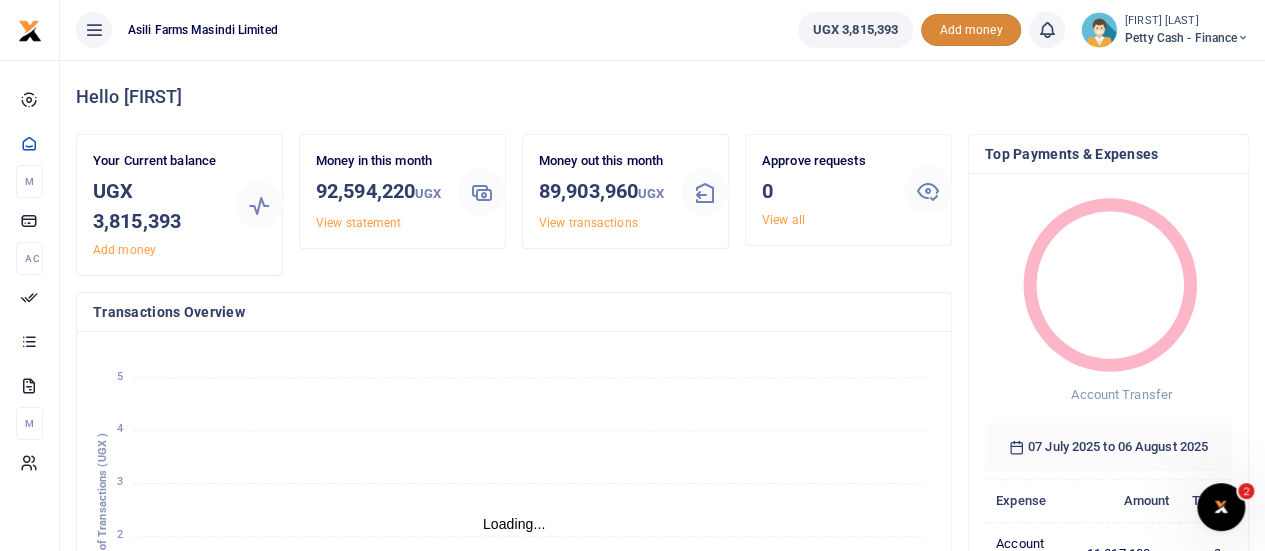 click on "Add money" at bounding box center (971, 30) 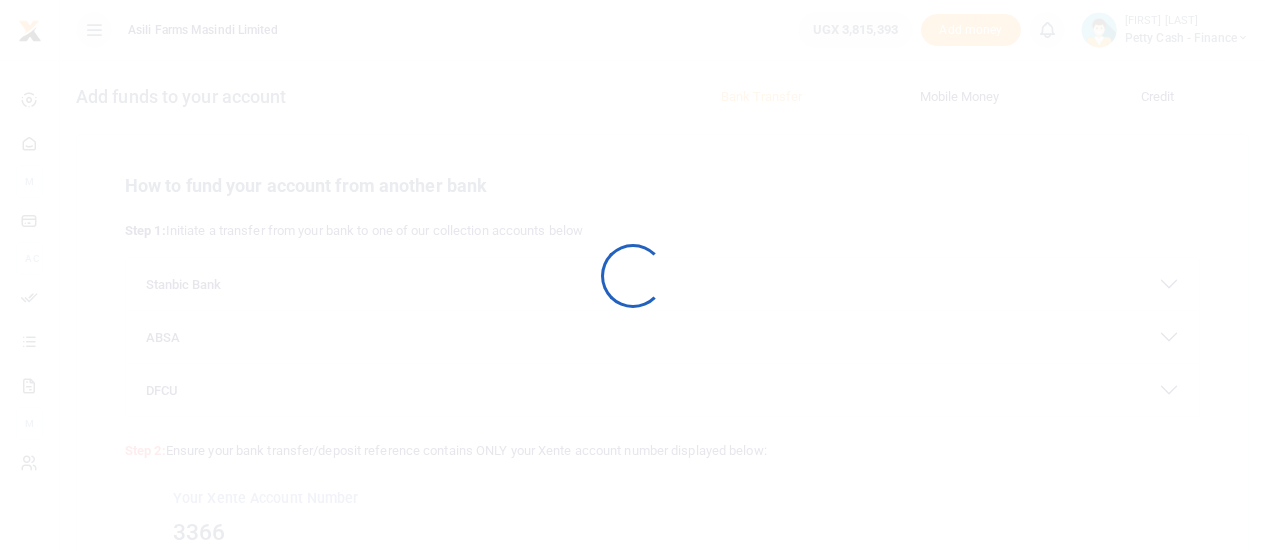 scroll, scrollTop: 0, scrollLeft: 0, axis: both 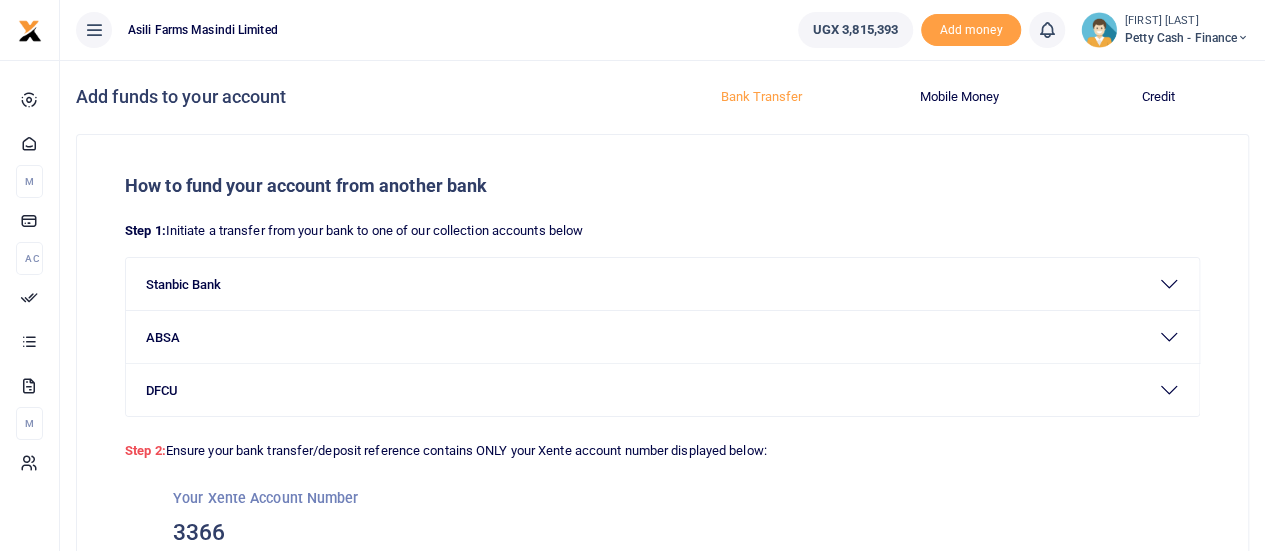 click on "Petty Cash - Finance" at bounding box center (1187, 38) 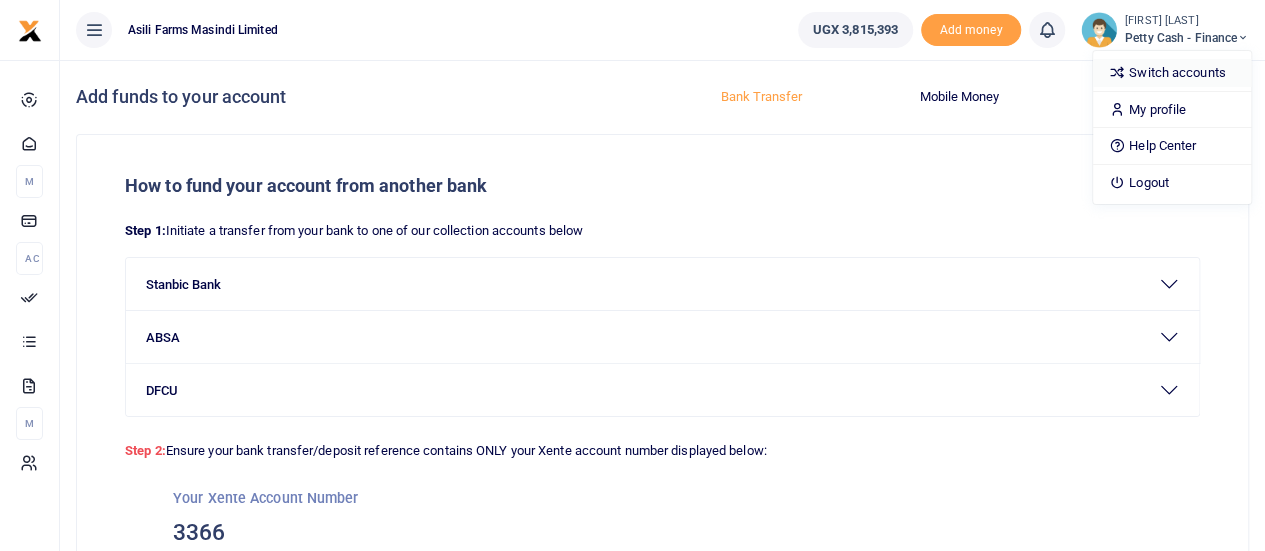 click on "Switch accounts" at bounding box center [1172, 73] 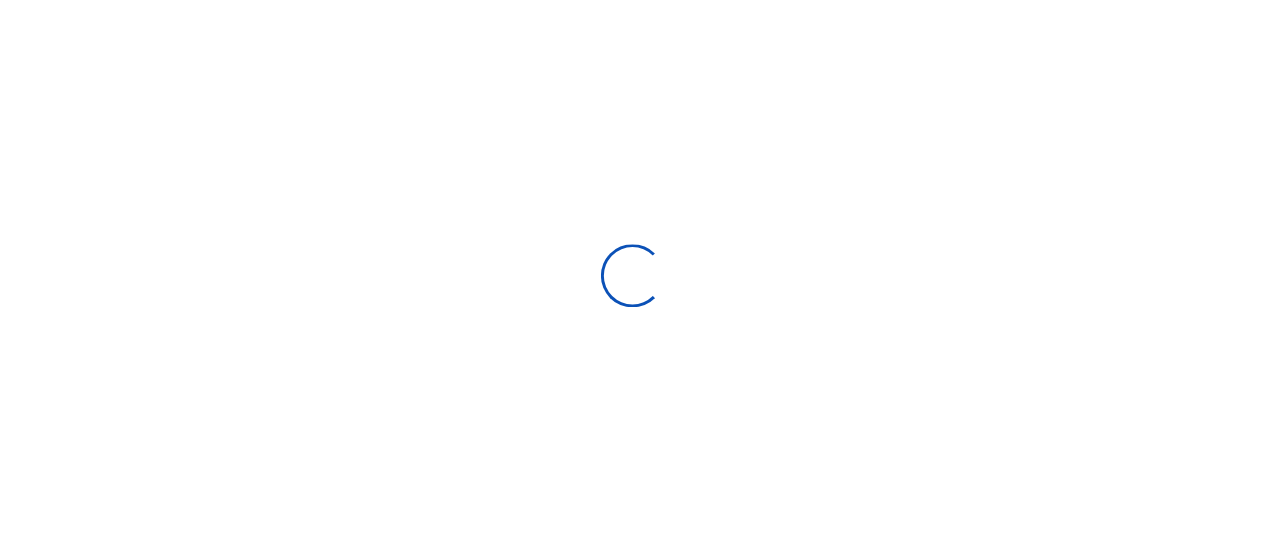 scroll, scrollTop: 0, scrollLeft: 0, axis: both 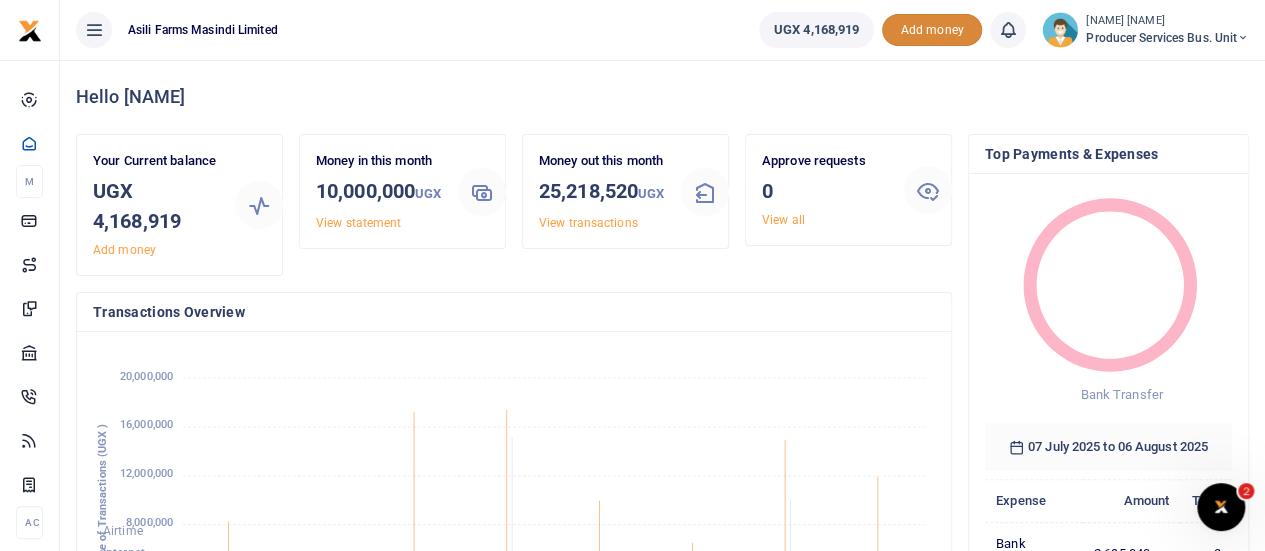 click on "Add money" at bounding box center (932, 30) 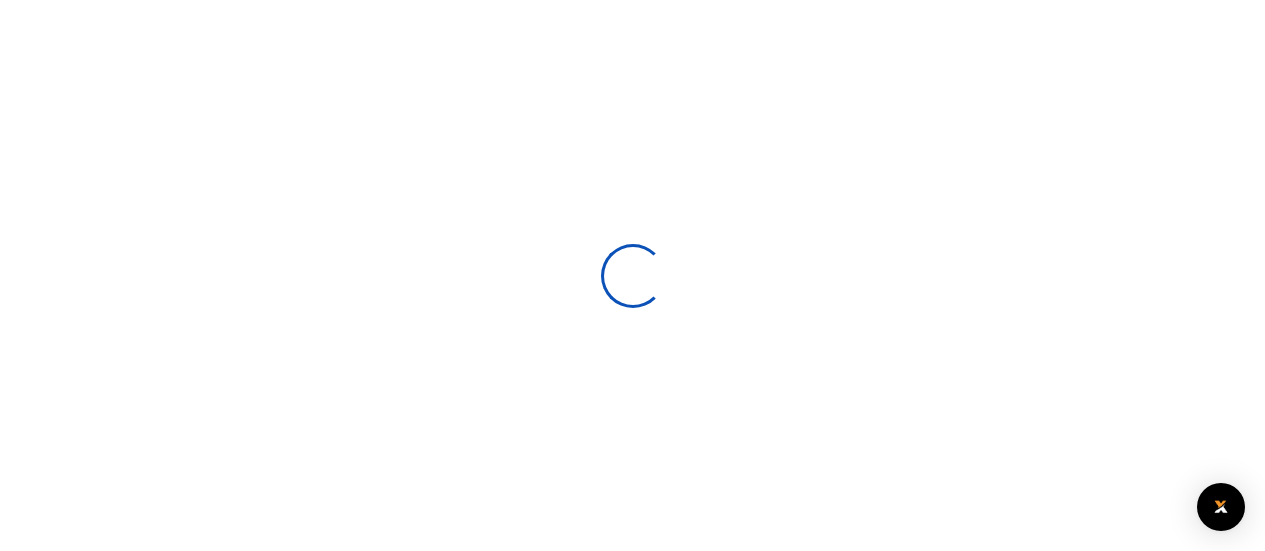 scroll, scrollTop: 0, scrollLeft: 0, axis: both 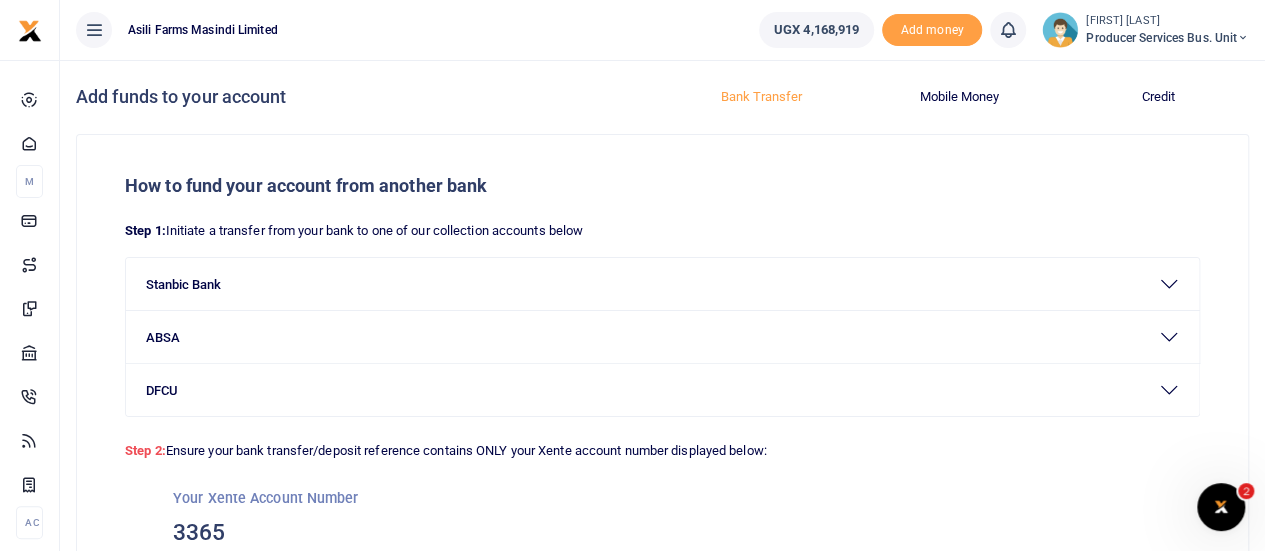 click on "Producer Services Bus. Unit" at bounding box center (1167, 38) 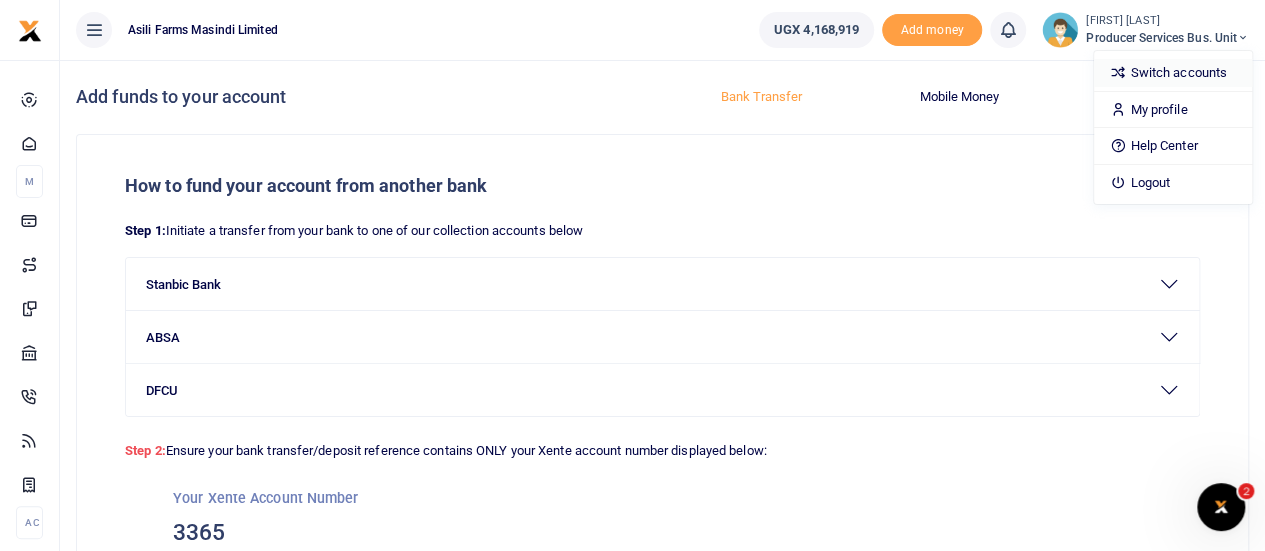 click on "Switch accounts" at bounding box center [1173, 73] 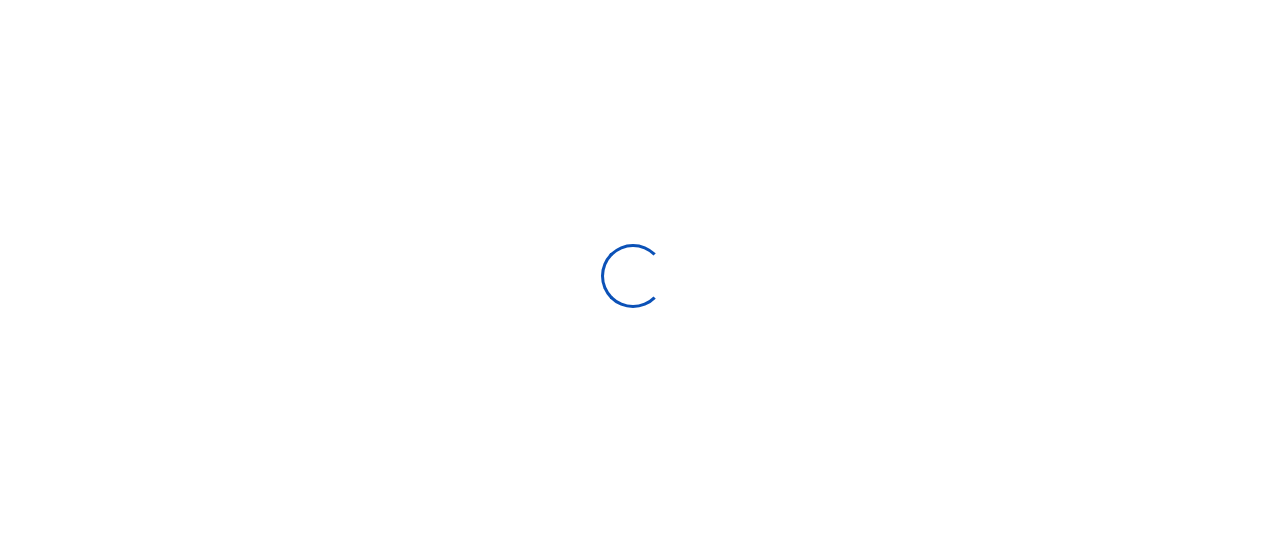 scroll, scrollTop: 0, scrollLeft: 0, axis: both 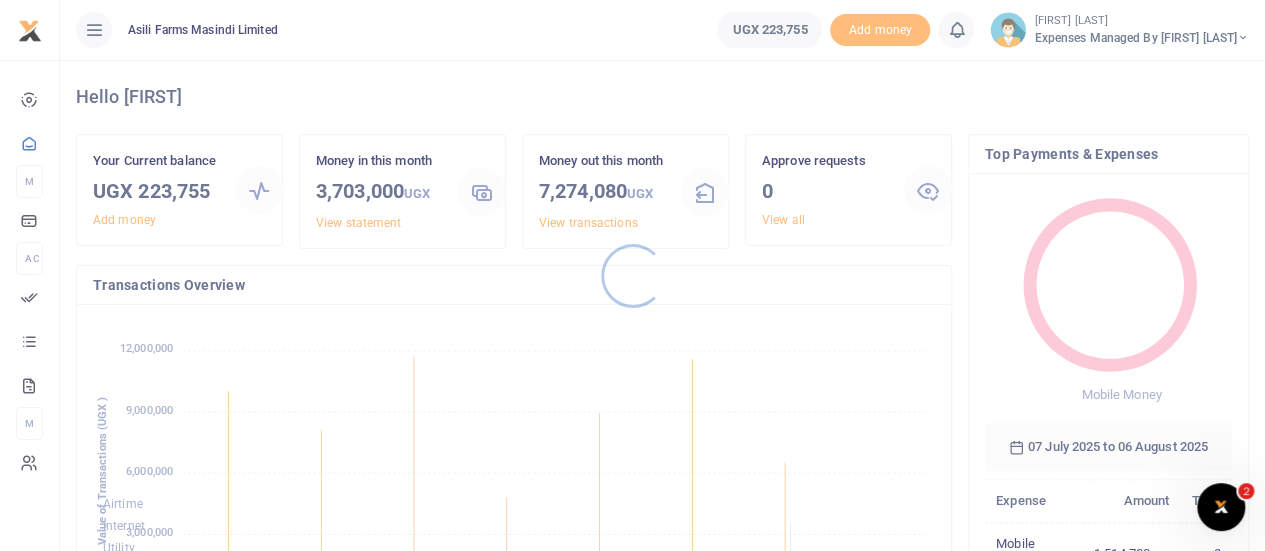 click at bounding box center [632, 275] 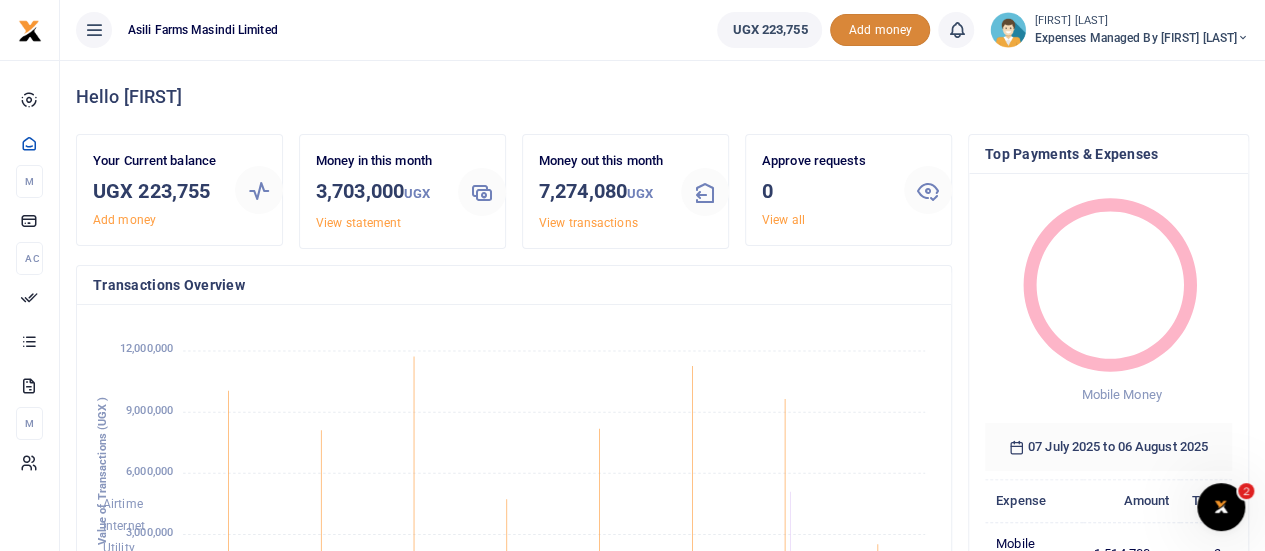 click on "Add money" at bounding box center [880, 30] 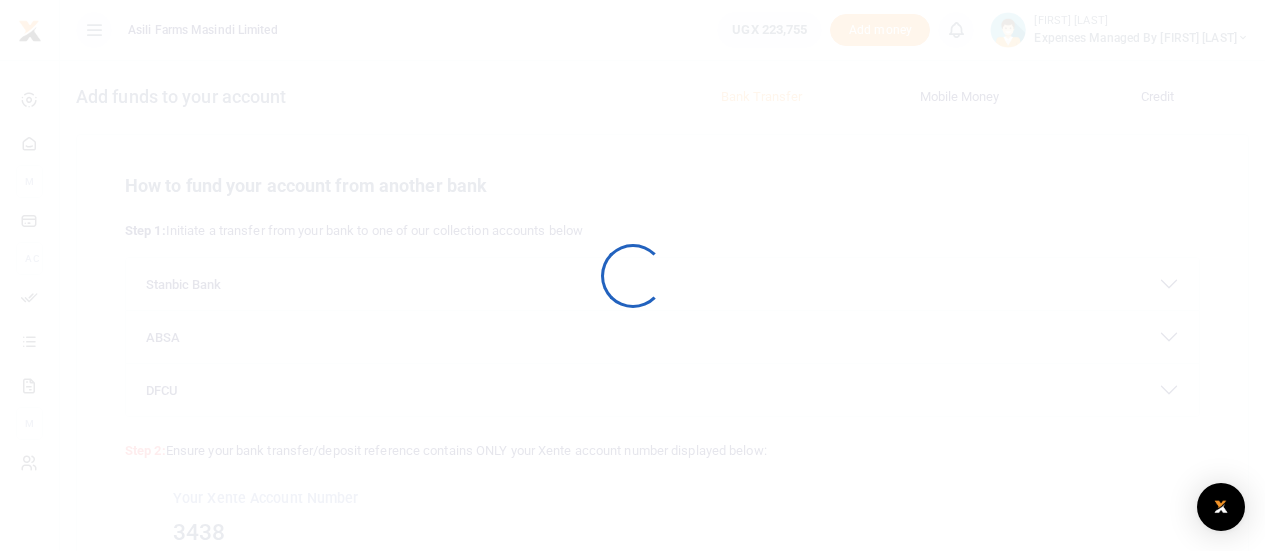 scroll, scrollTop: 0, scrollLeft: 0, axis: both 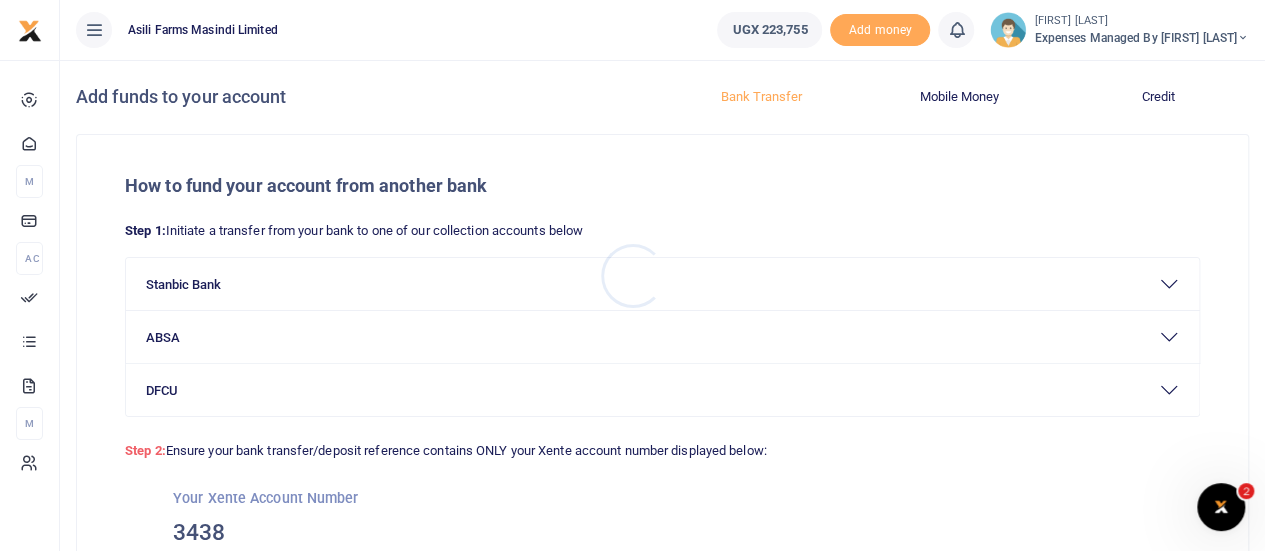 click at bounding box center [632, 275] 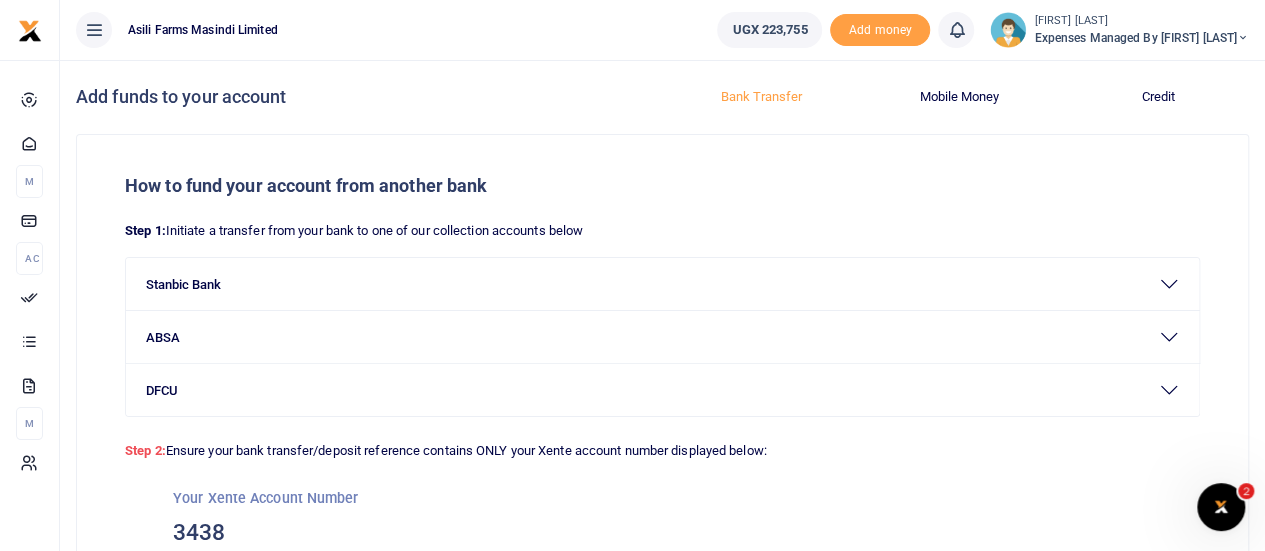 click on "Expenses Managed by [FIRST] [LAST]" at bounding box center (1141, 38) 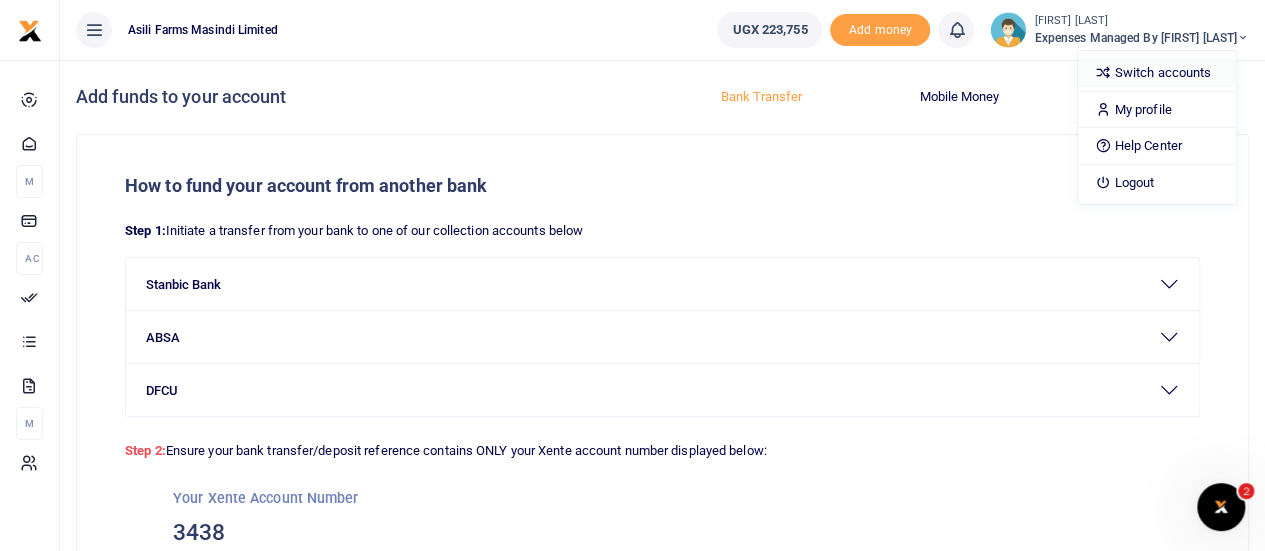 click on "Switch accounts" at bounding box center [1157, 73] 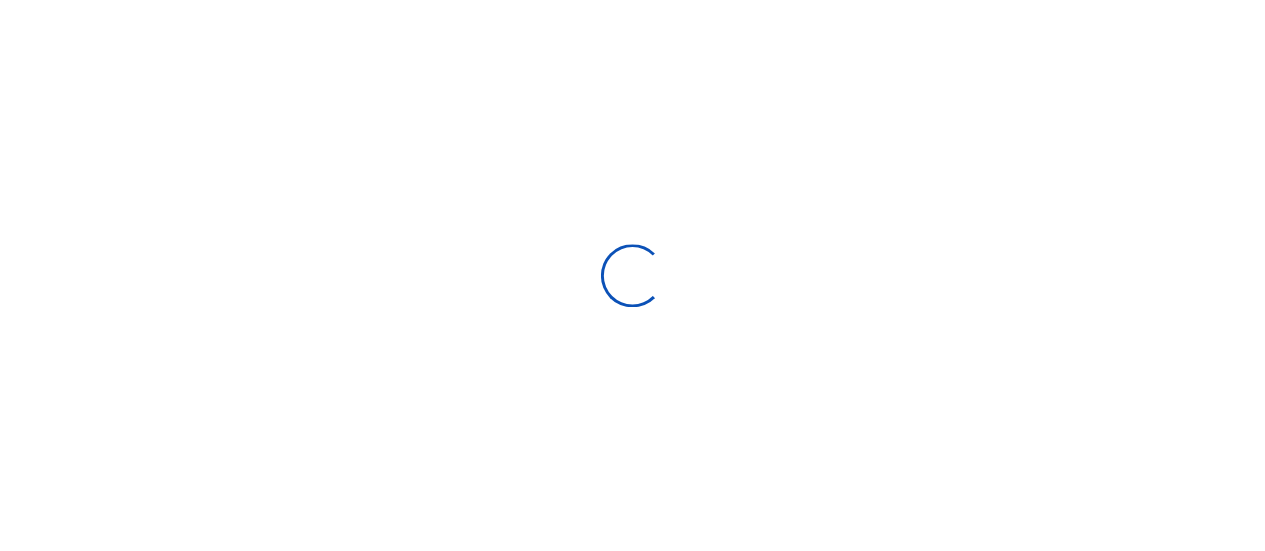 scroll, scrollTop: 0, scrollLeft: 0, axis: both 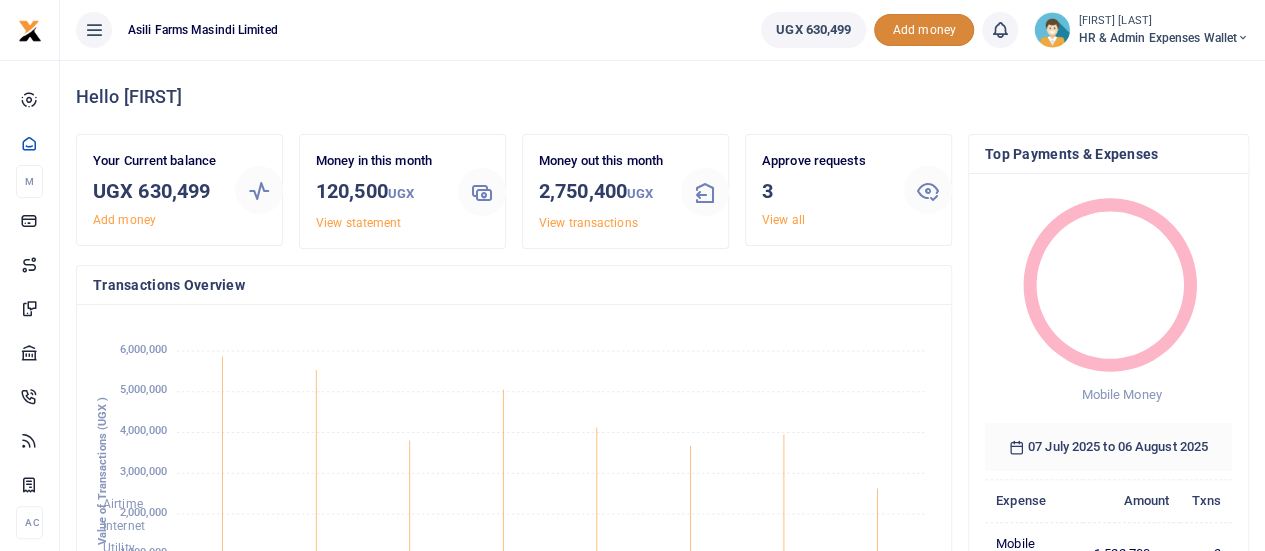 click on "Add money" at bounding box center (924, 30) 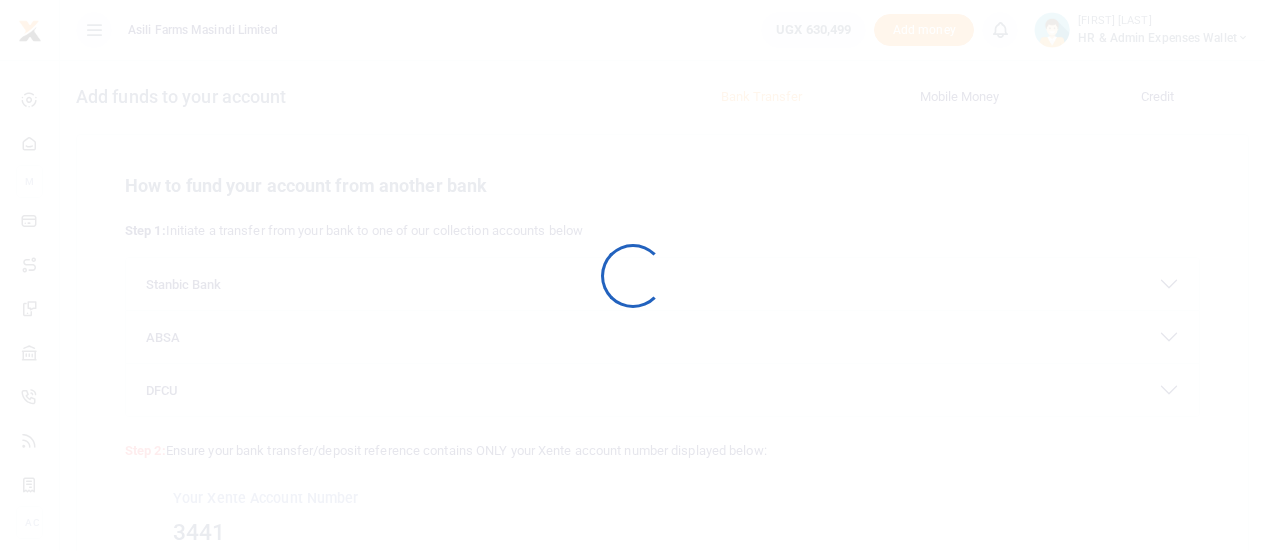 scroll, scrollTop: 0, scrollLeft: 0, axis: both 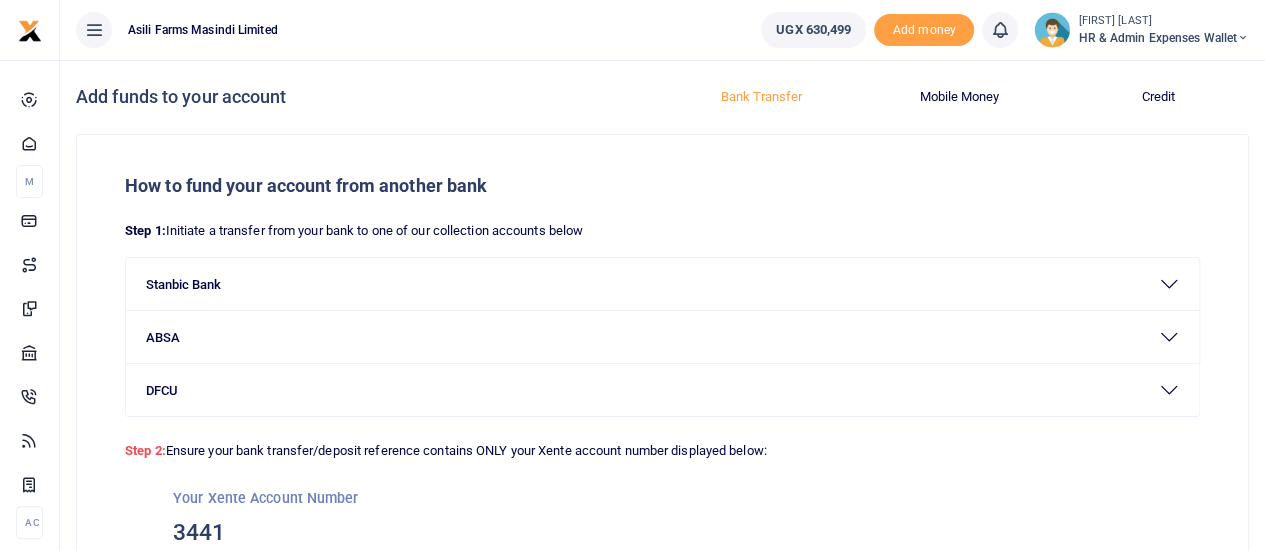 click on "HR & Admin Expenses Wallet" at bounding box center (1163, 38) 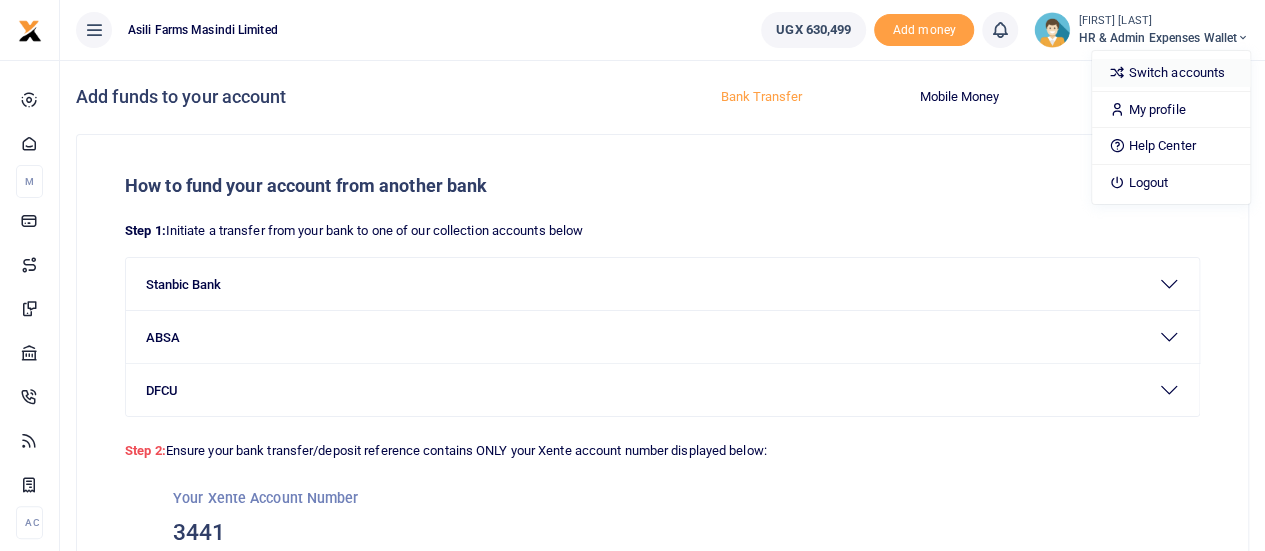 click on "Switch accounts" at bounding box center (1171, 73) 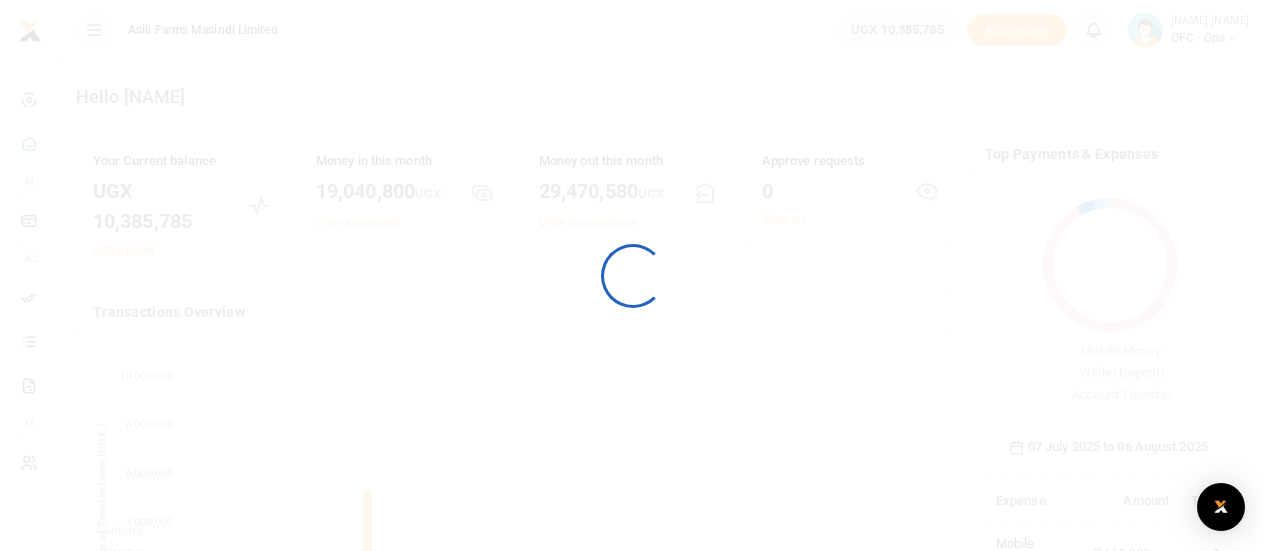 scroll, scrollTop: 0, scrollLeft: 0, axis: both 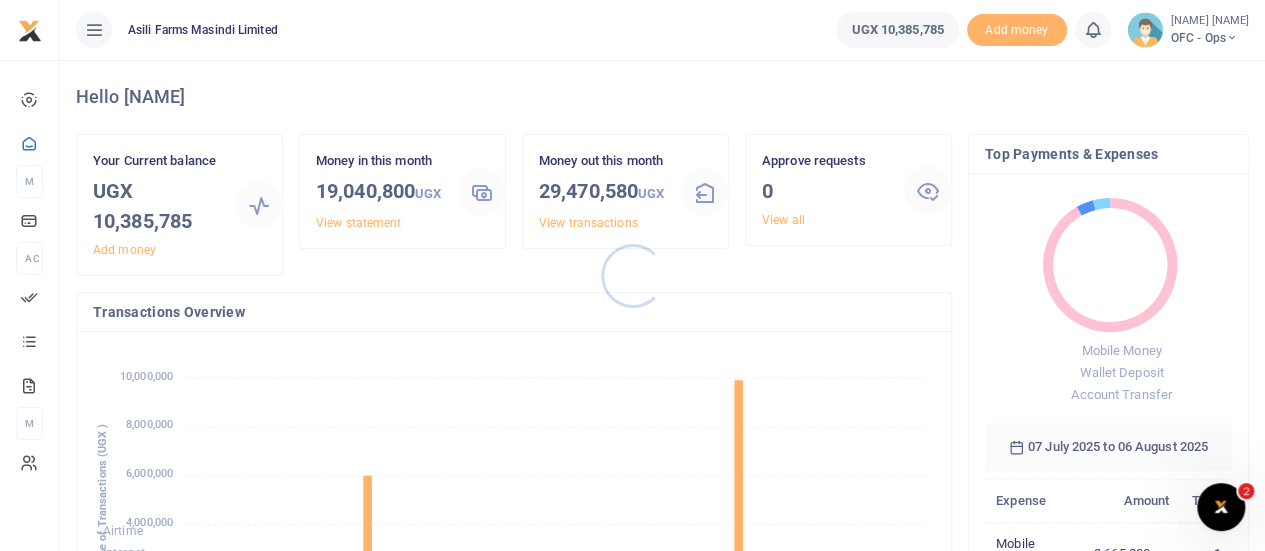 click at bounding box center (632, 275) 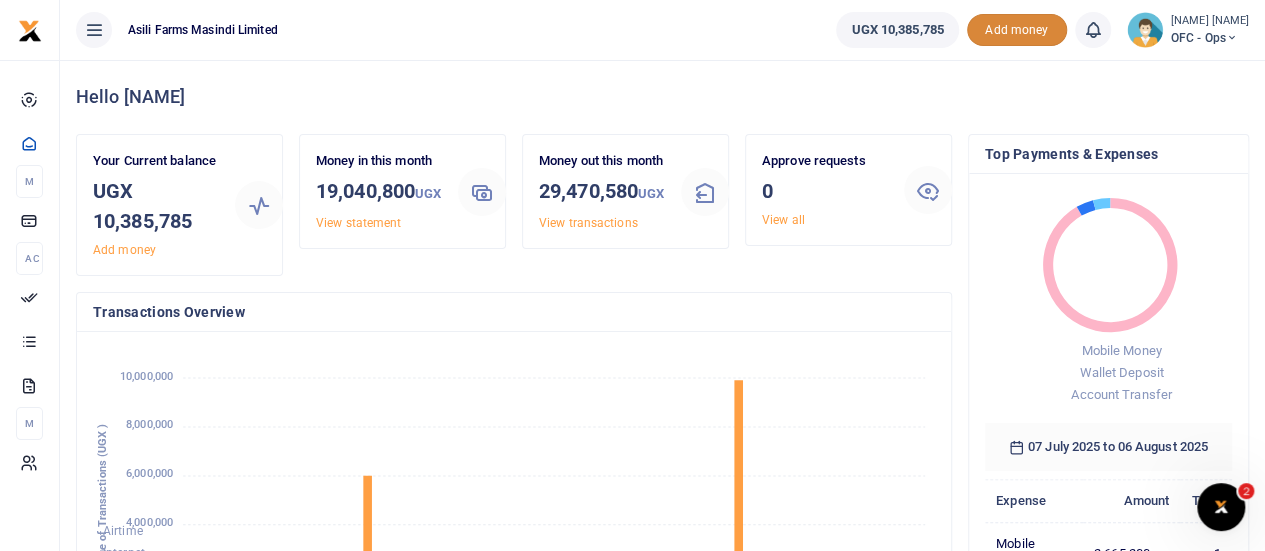 click on "Add money" at bounding box center [1017, 30] 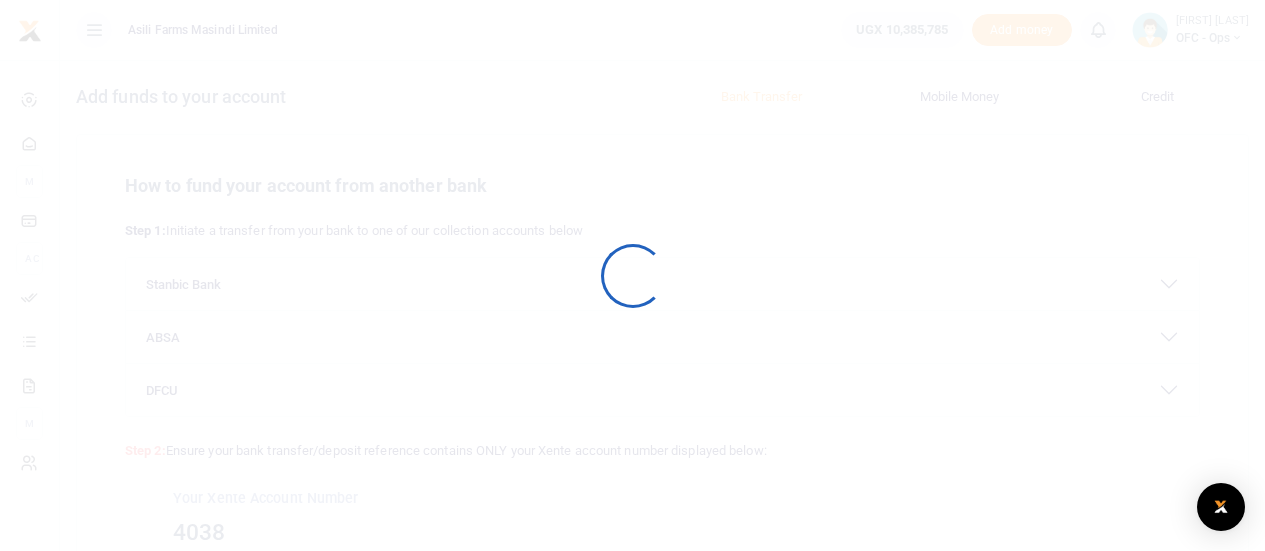 scroll, scrollTop: 0, scrollLeft: 0, axis: both 